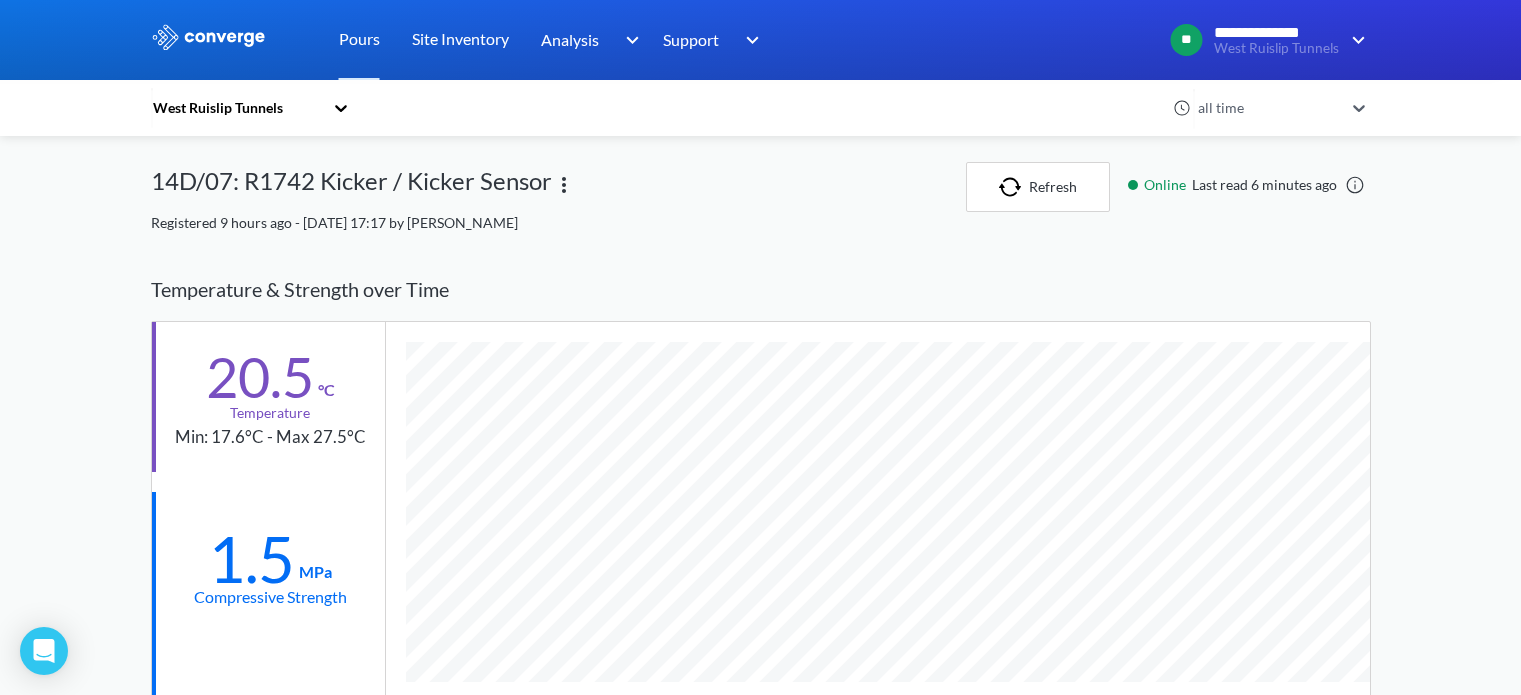scroll, scrollTop: 600, scrollLeft: 0, axis: vertical 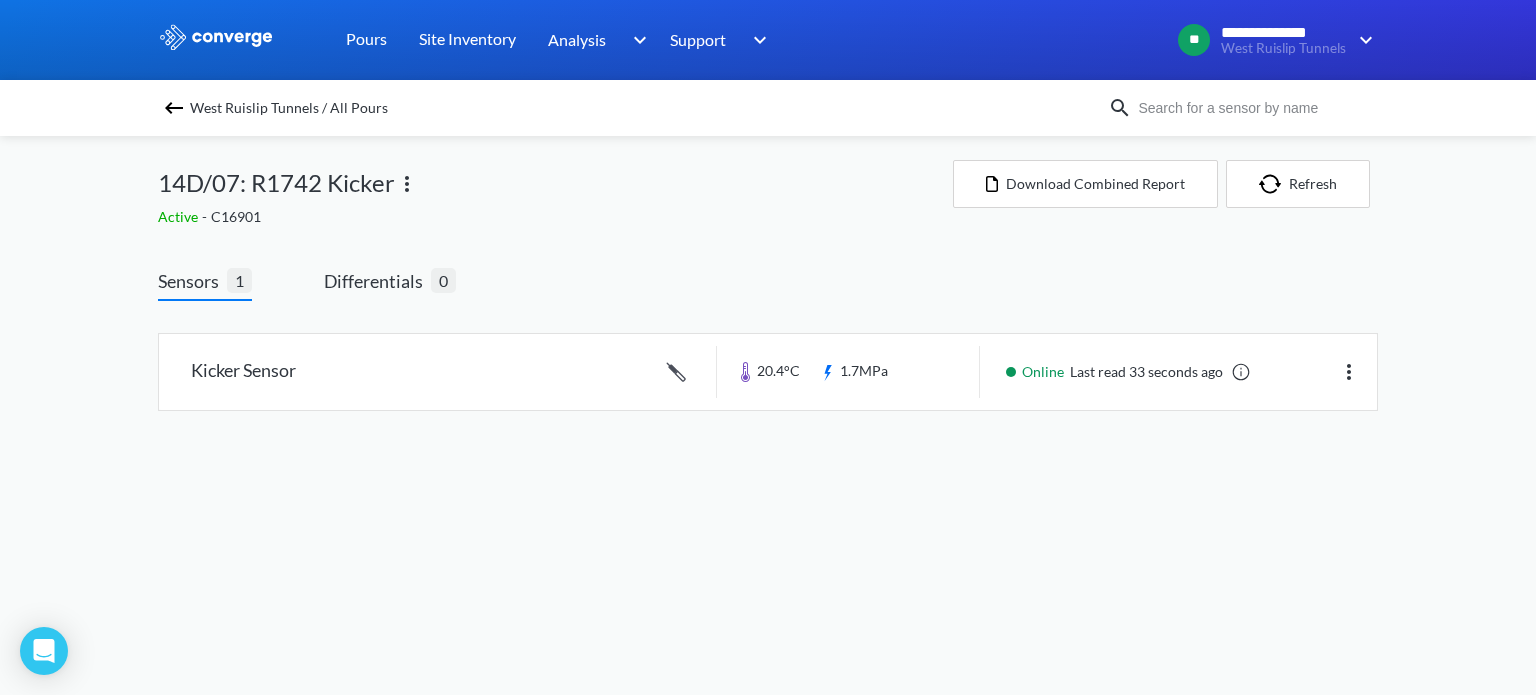 click on "West Ruislip Tunnels / All Pours" at bounding box center [289, 108] 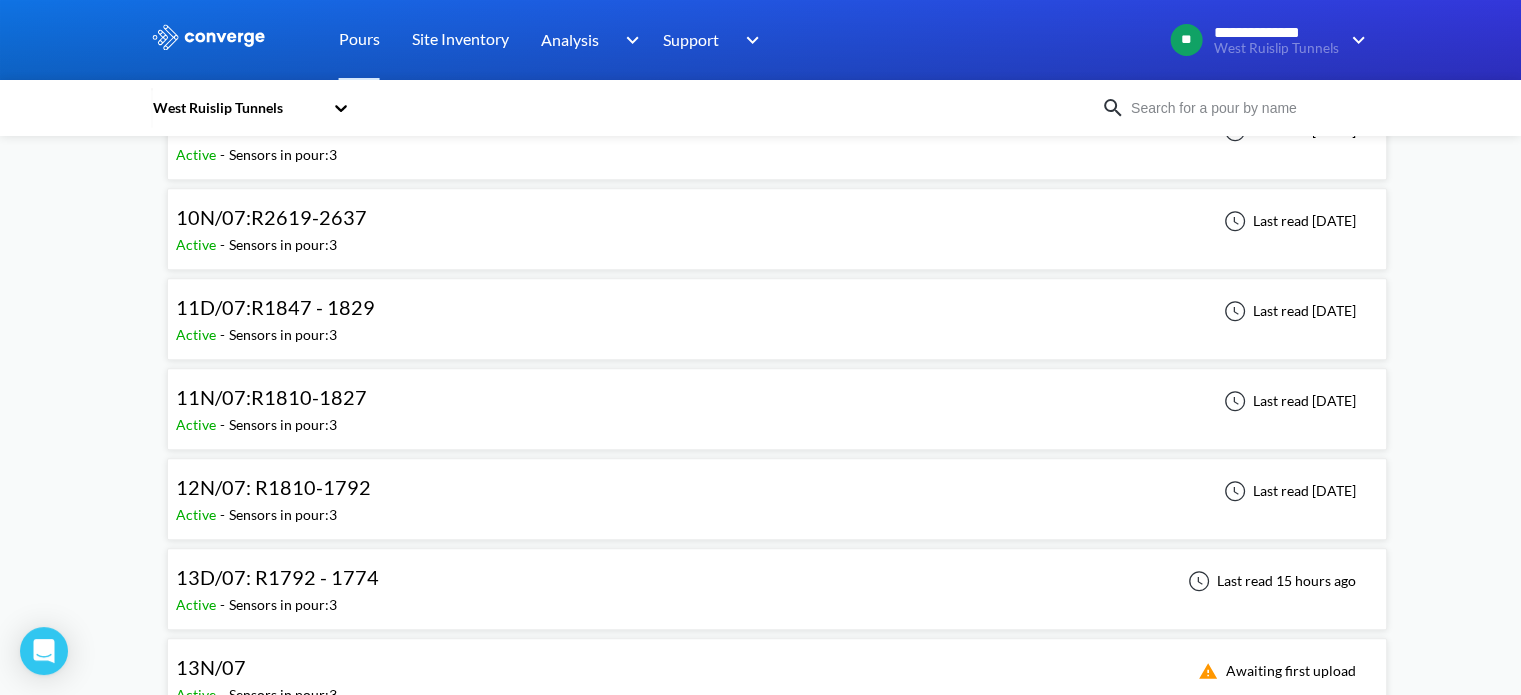 scroll, scrollTop: 1600, scrollLeft: 0, axis: vertical 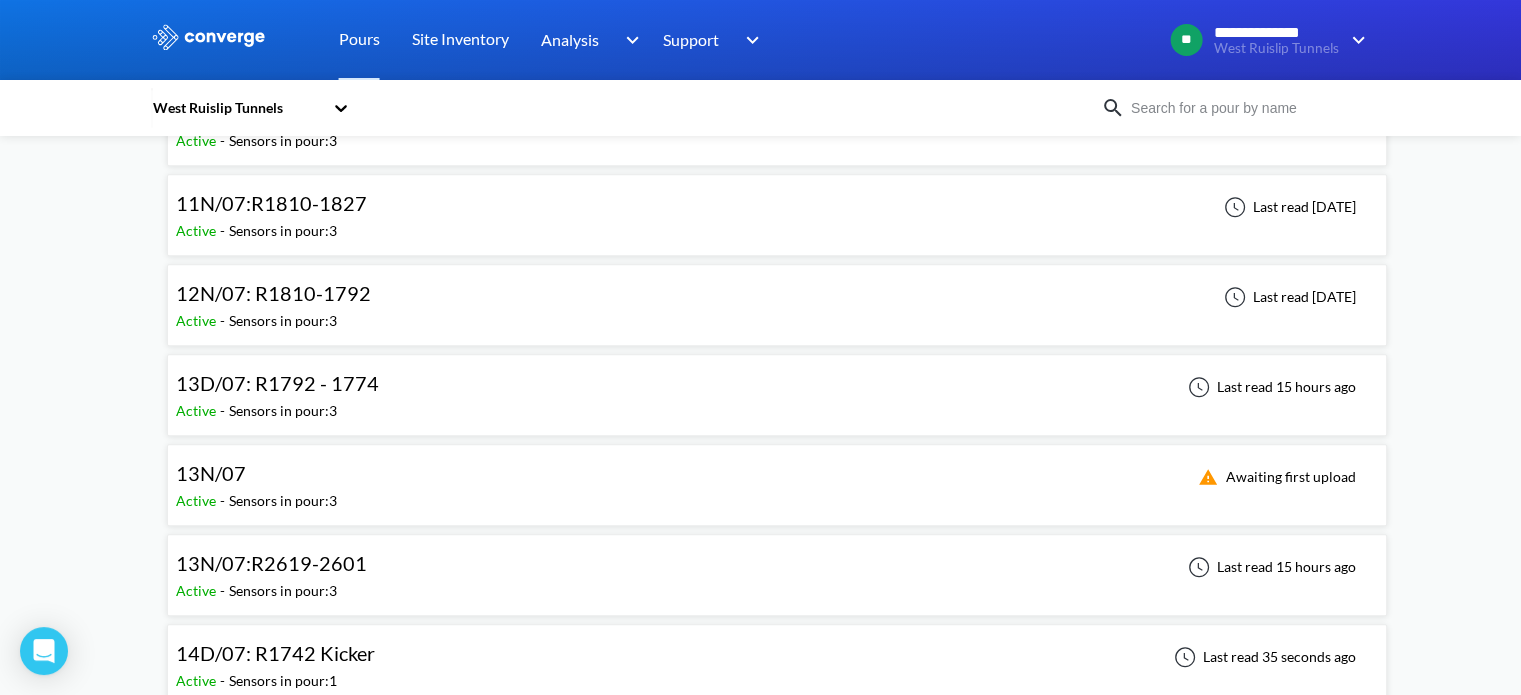 click on "13D/07: R1792 - 1774 Active  -  Sensors in pour:  3 Last read 15 hours ago" at bounding box center (777, 395) 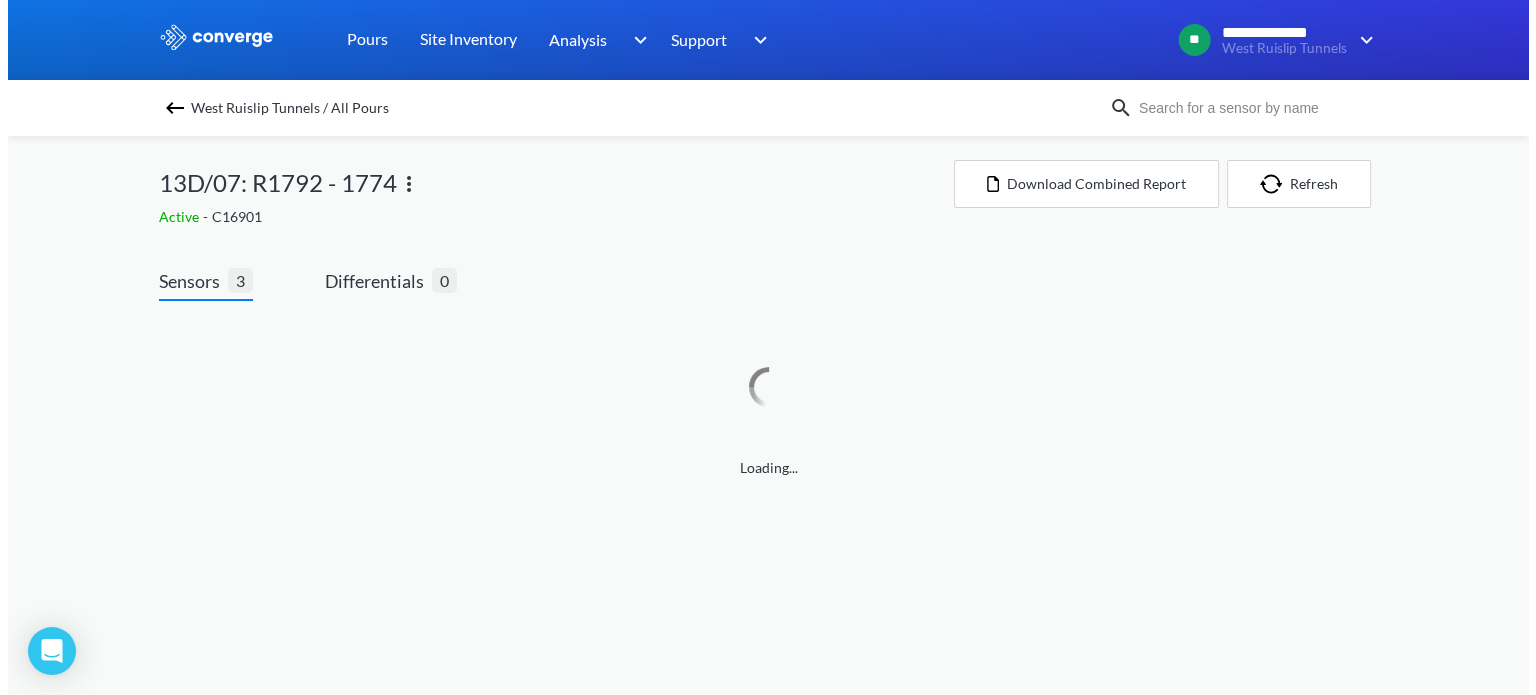 scroll, scrollTop: 0, scrollLeft: 0, axis: both 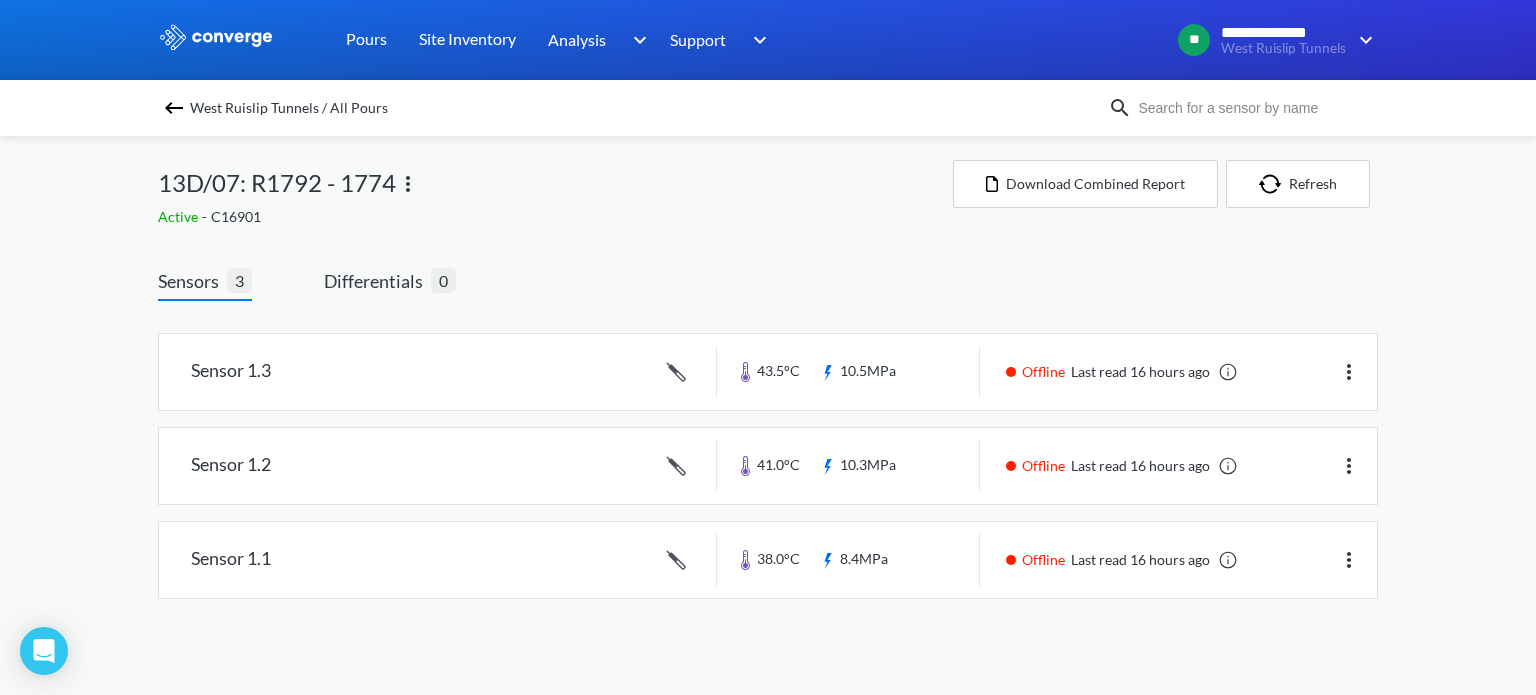 click on "West Ruislip Tunnels / All Pours" at bounding box center (289, 108) 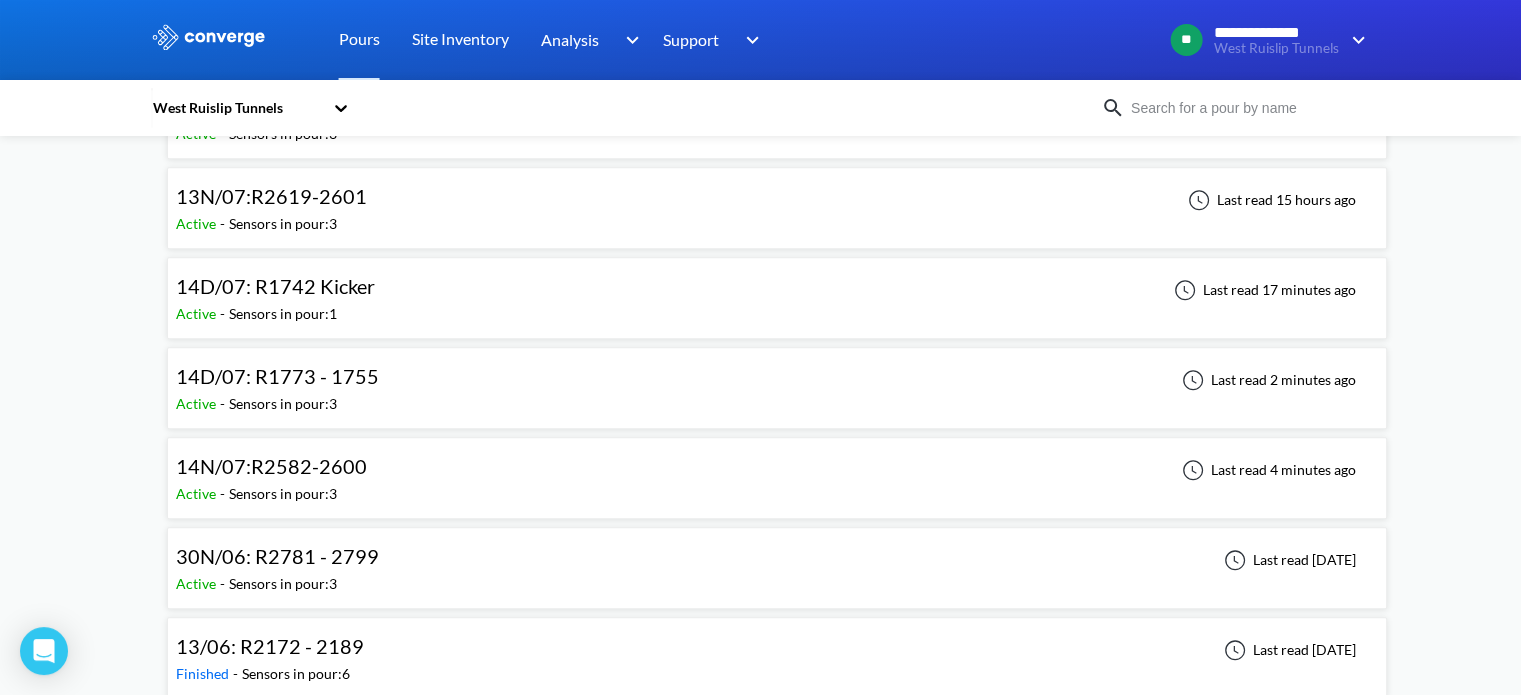 scroll, scrollTop: 2000, scrollLeft: 0, axis: vertical 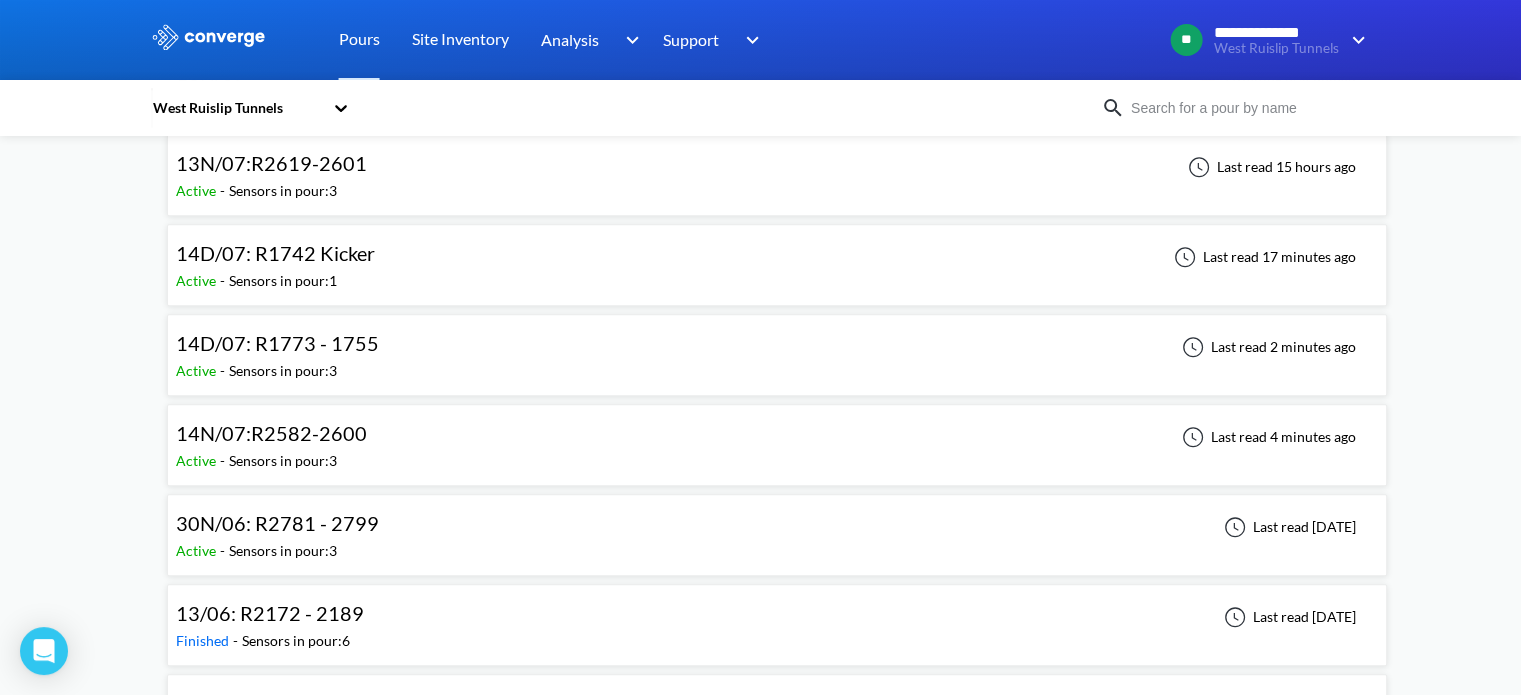 click on "14D/07: R1773 - 1755 Active  -  Sensors in pour:  3 Last read 2 minutes ago" at bounding box center (777, 355) 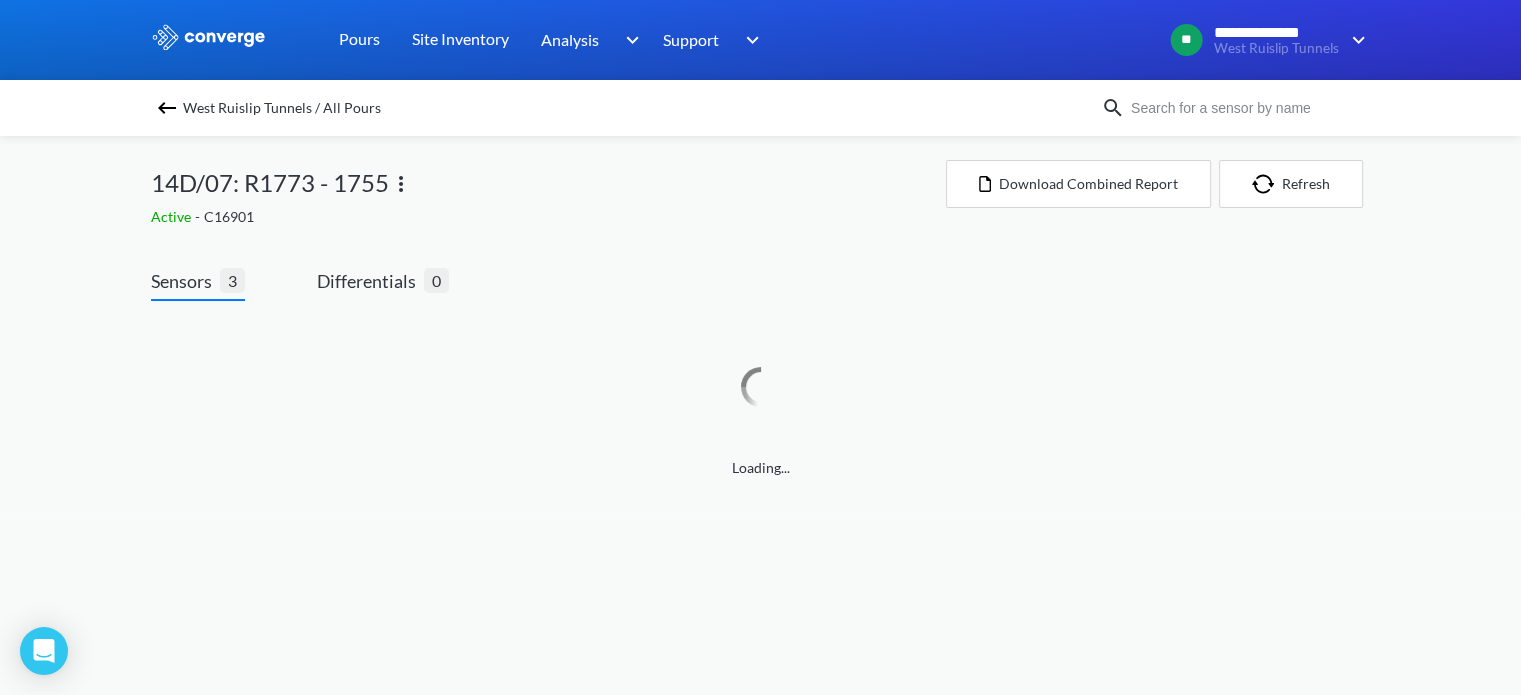 scroll, scrollTop: 0, scrollLeft: 0, axis: both 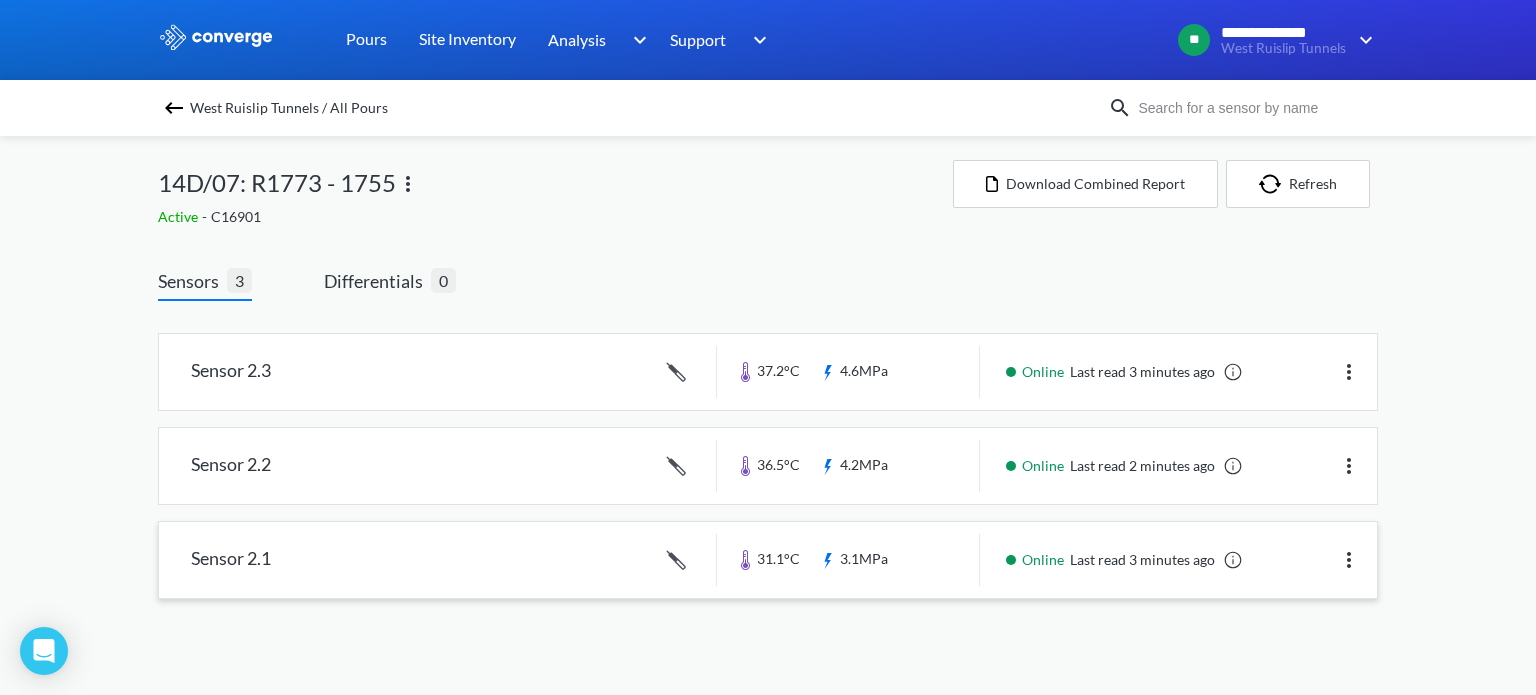click at bounding box center (768, 560) 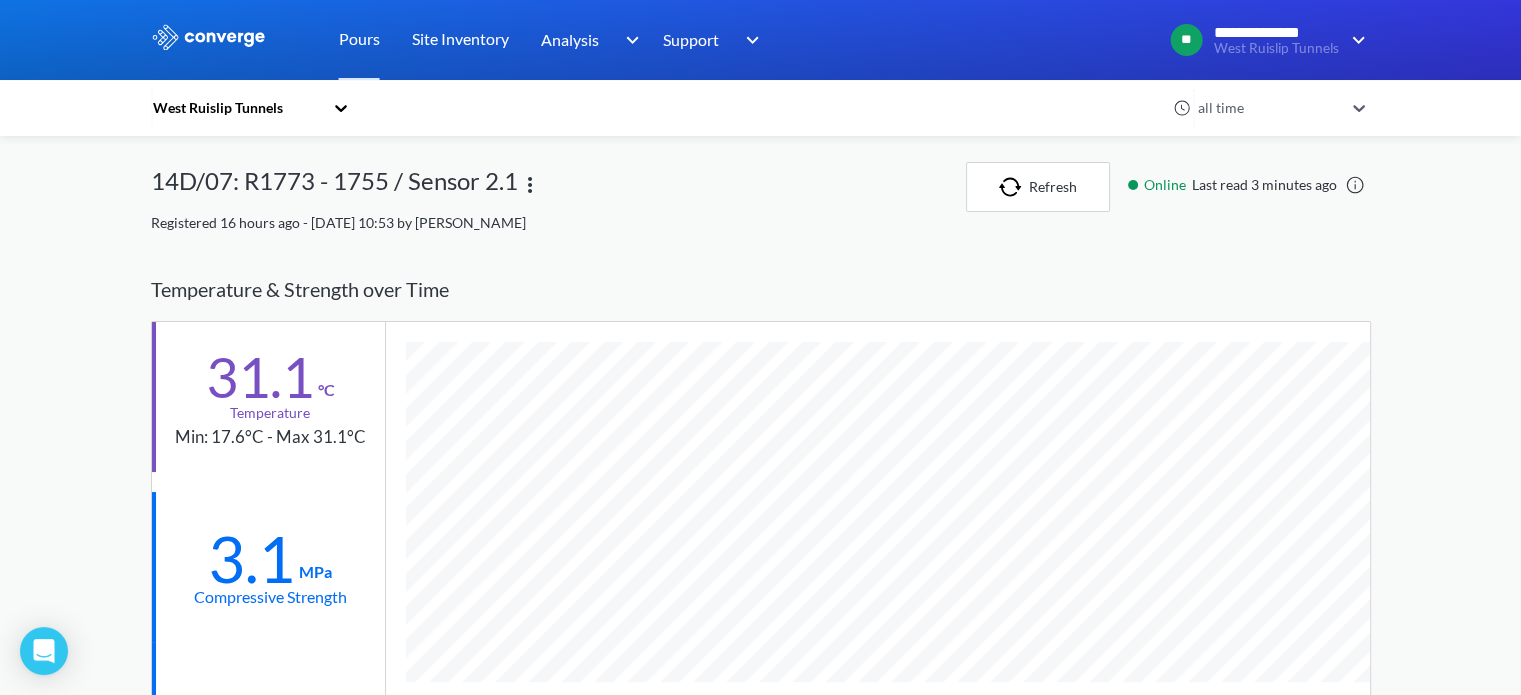 scroll, scrollTop: 139, scrollLeft: 0, axis: vertical 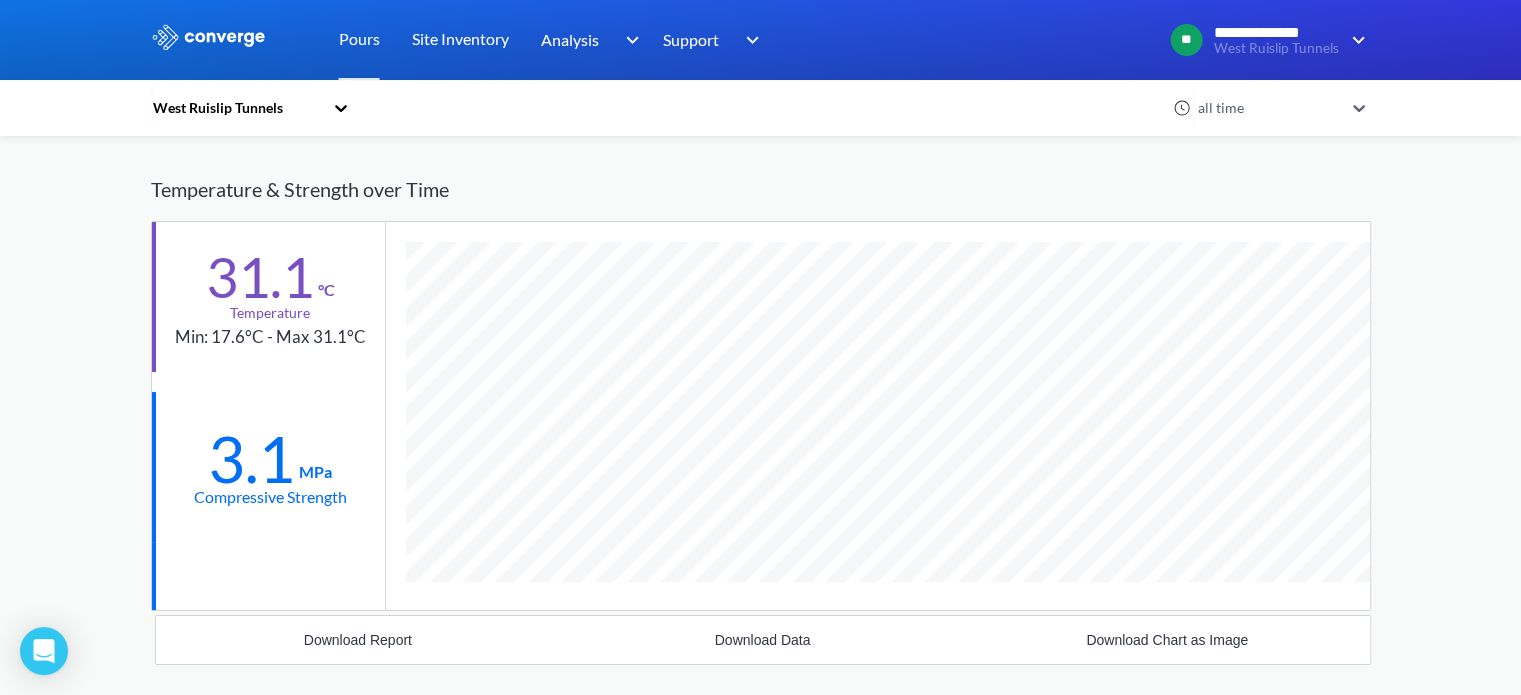 click on "West Ruislip Tunnels" at bounding box center (237, 108) 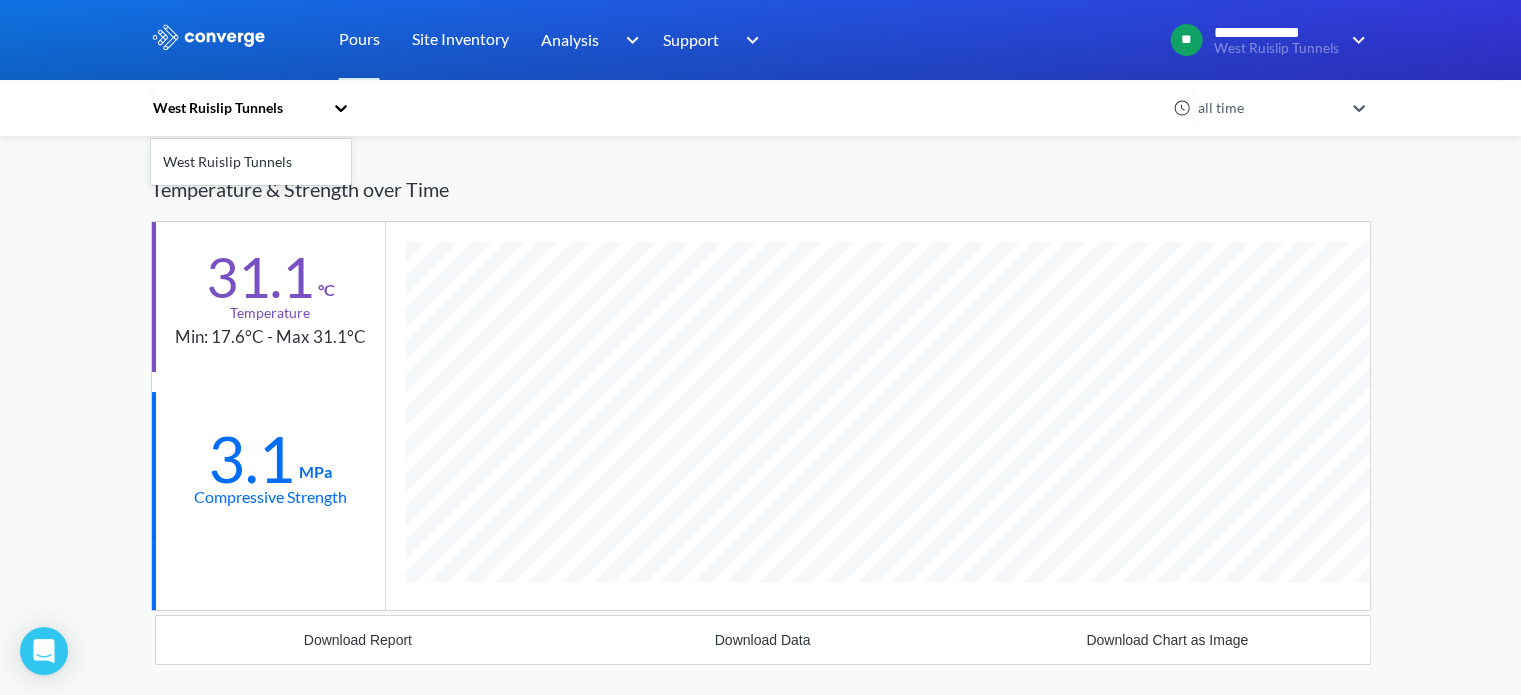 click 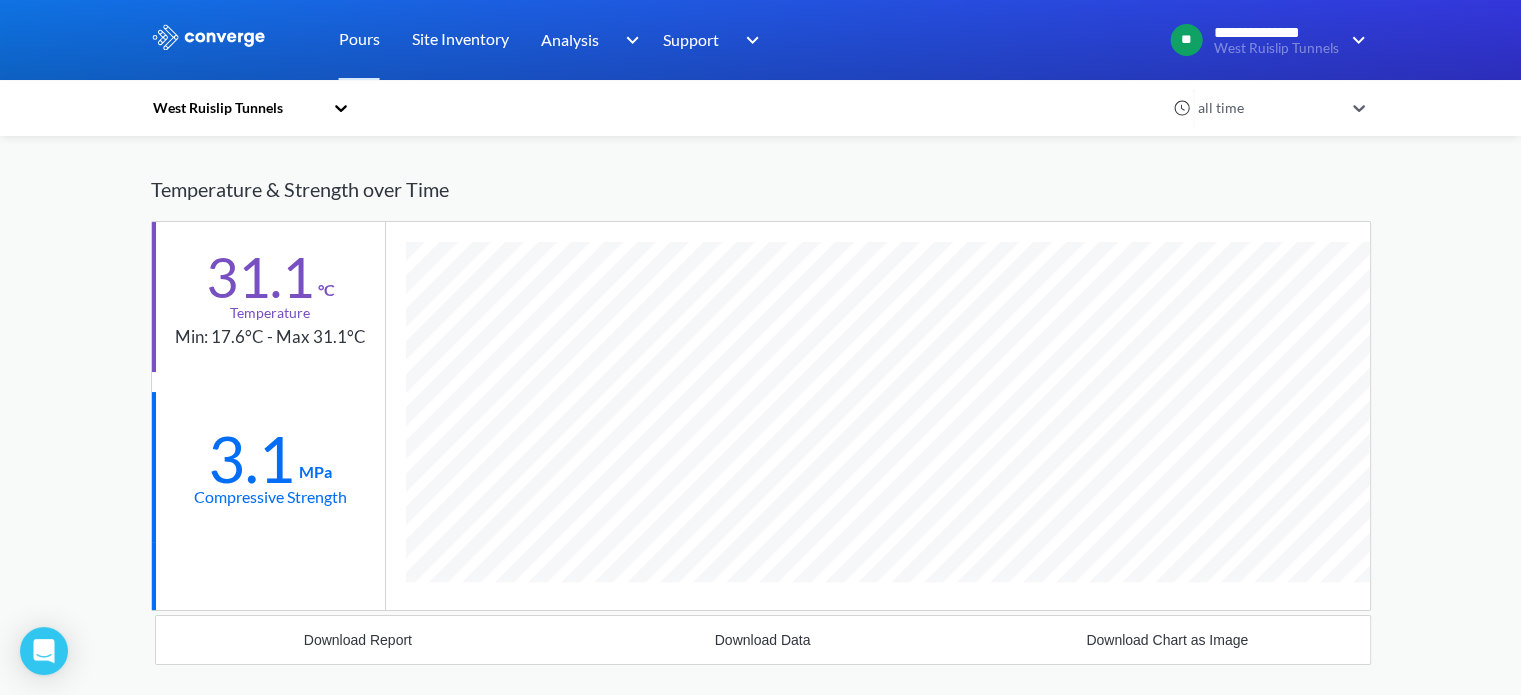 click at bounding box center [209, 37] 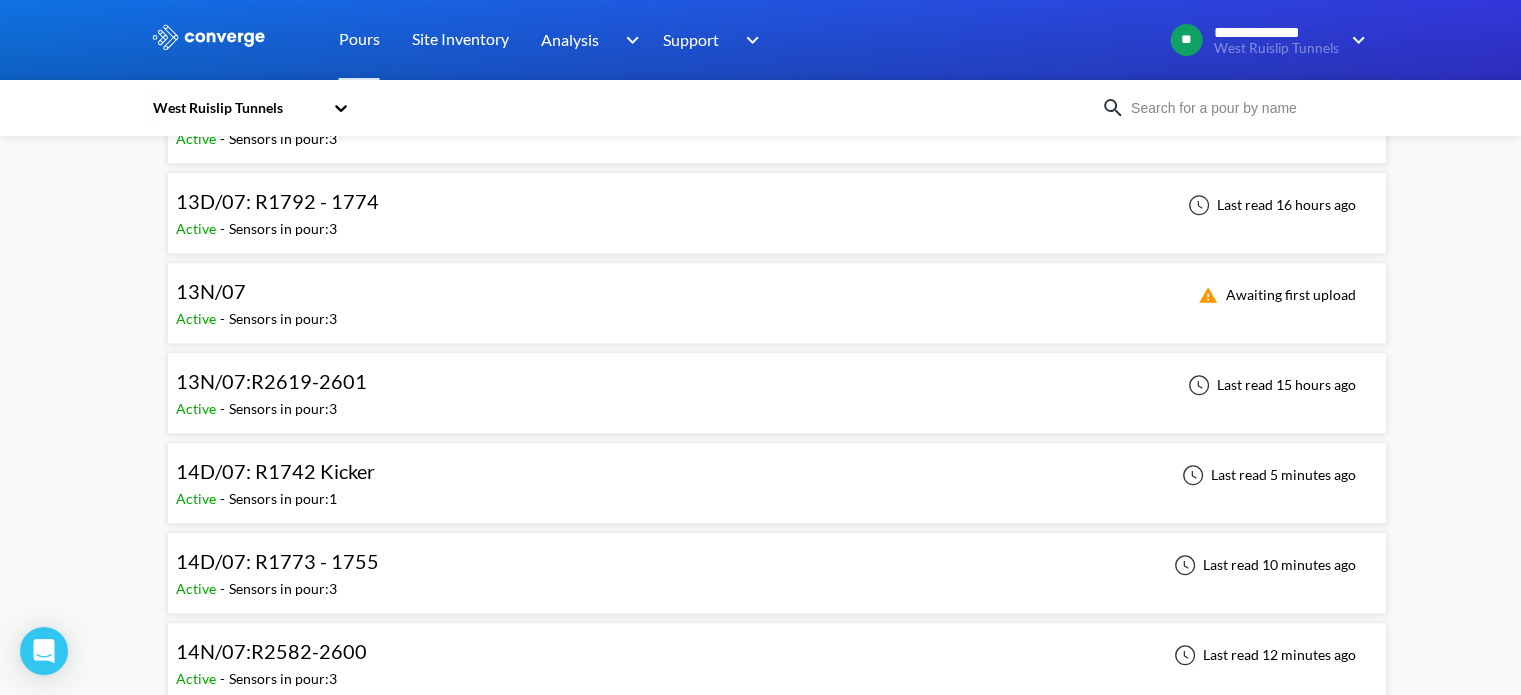 scroll, scrollTop: 1800, scrollLeft: 0, axis: vertical 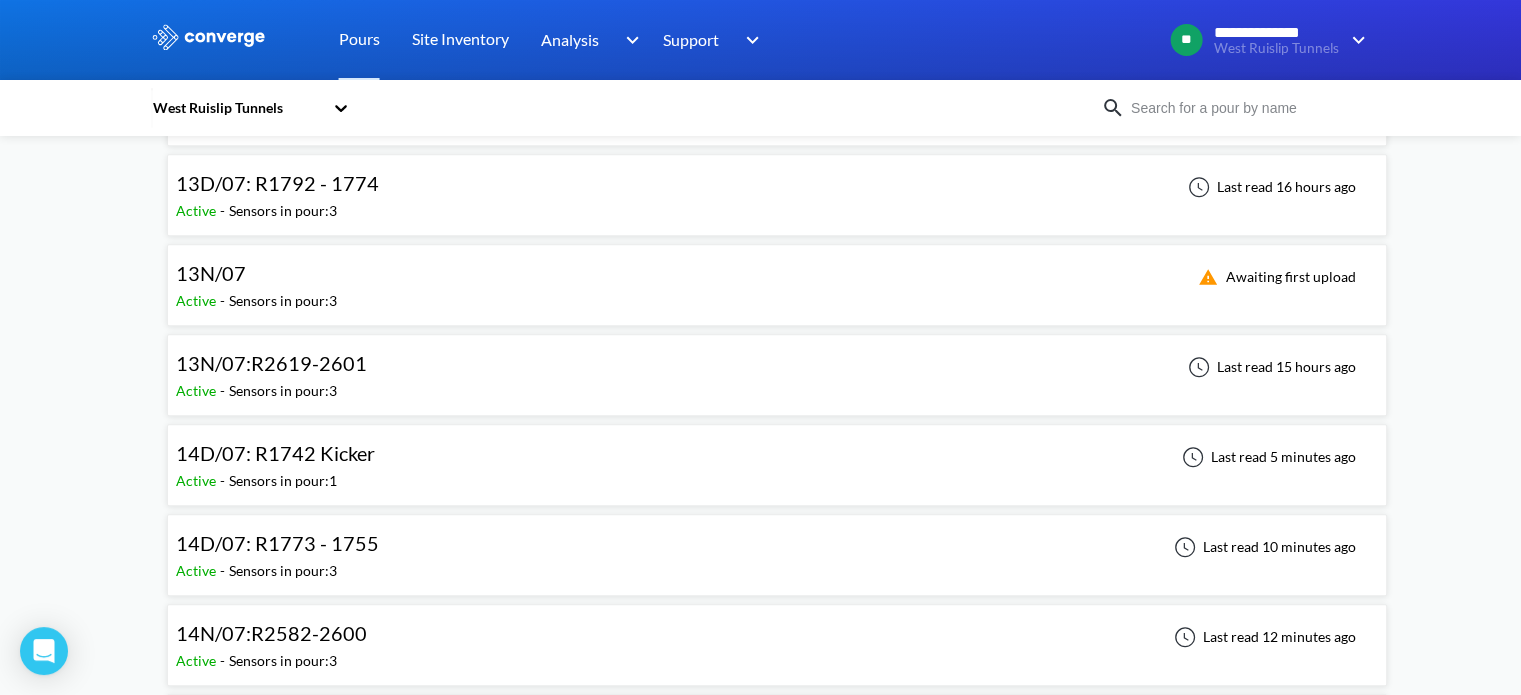 click on "14D/07: R1742 Kicker Active  -  Sensors in pour:  1 Last read 5 minutes ago" at bounding box center (777, 465) 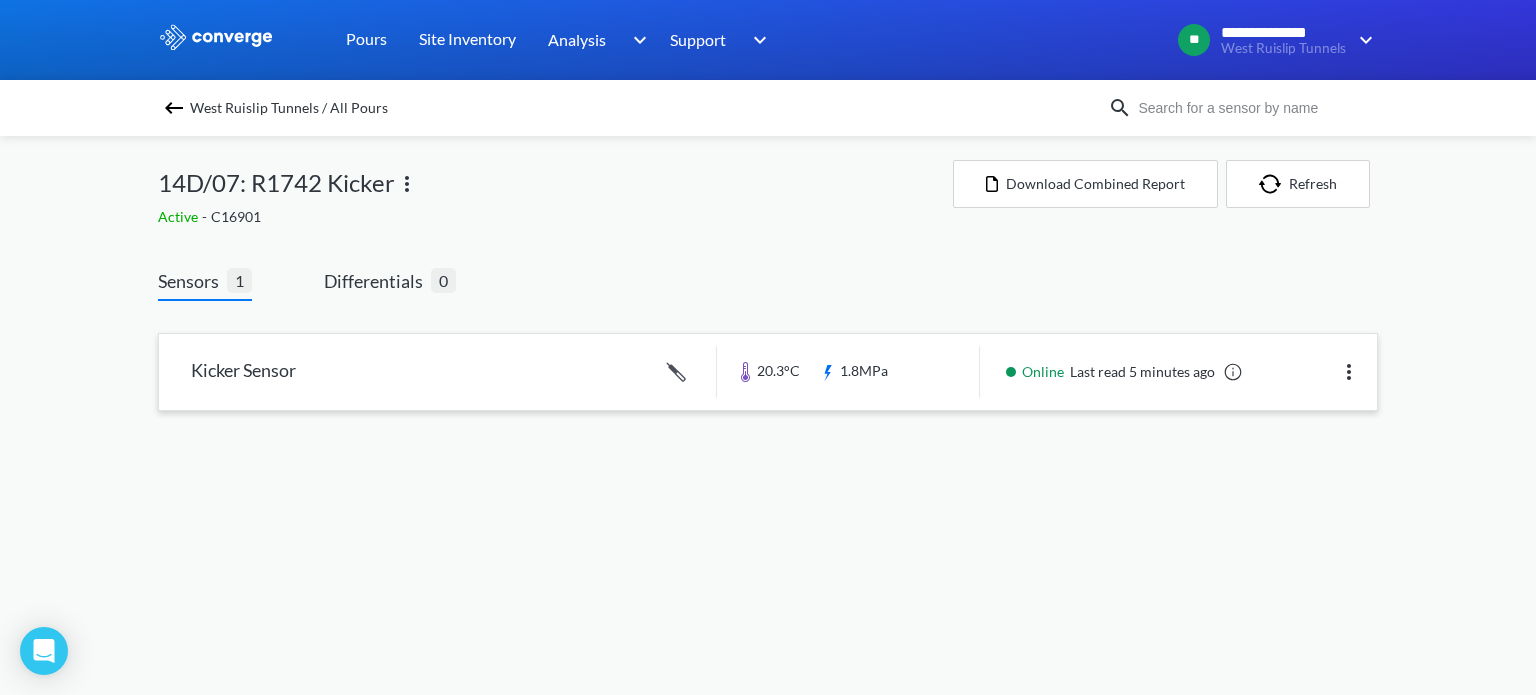 click at bounding box center (768, 372) 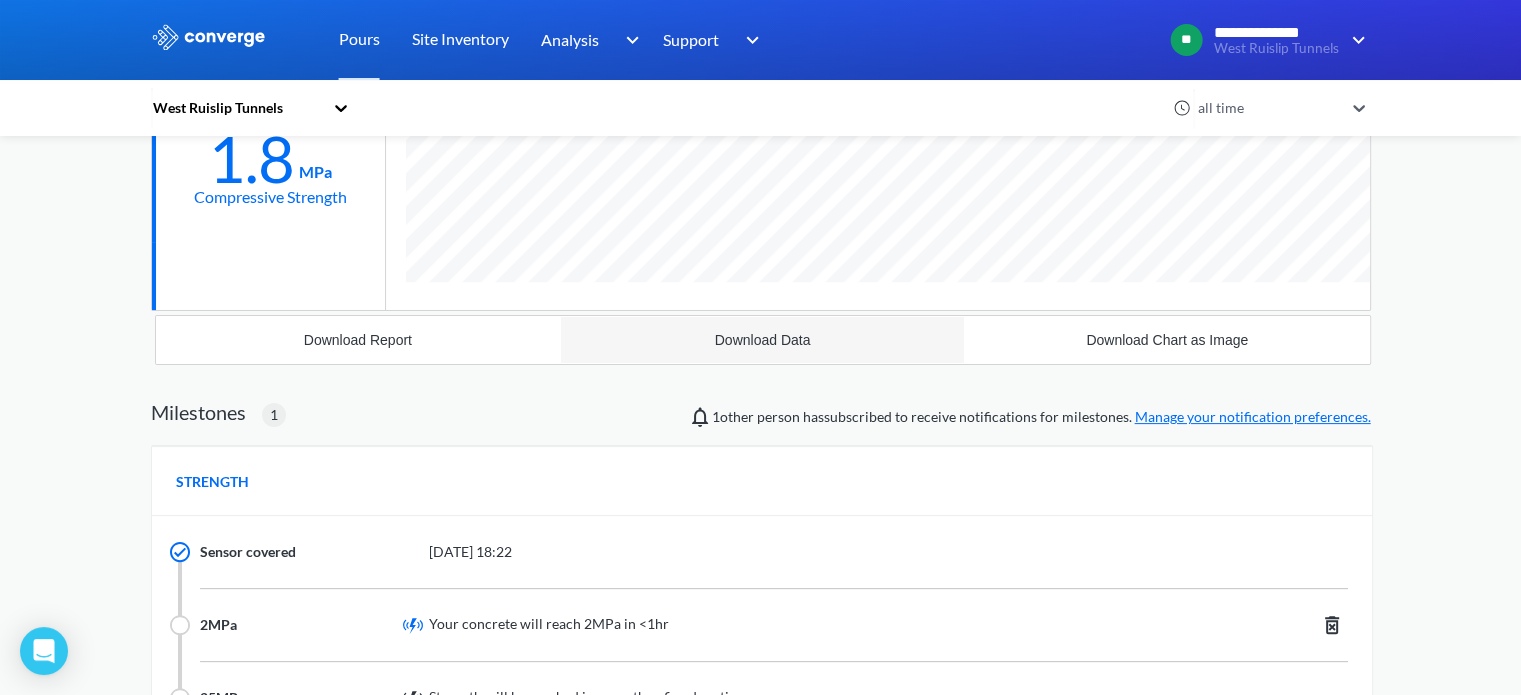 scroll, scrollTop: 345, scrollLeft: 0, axis: vertical 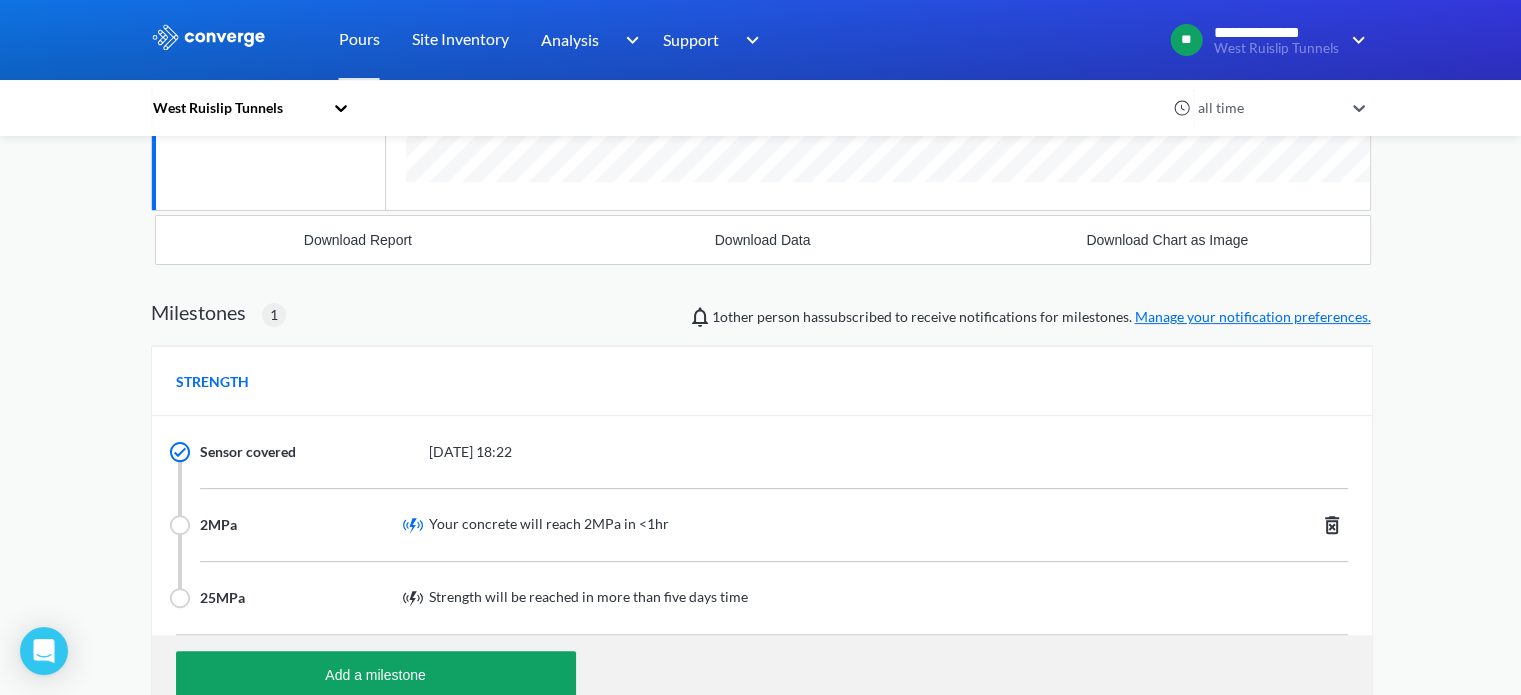 click on "Manage your notification preferences." 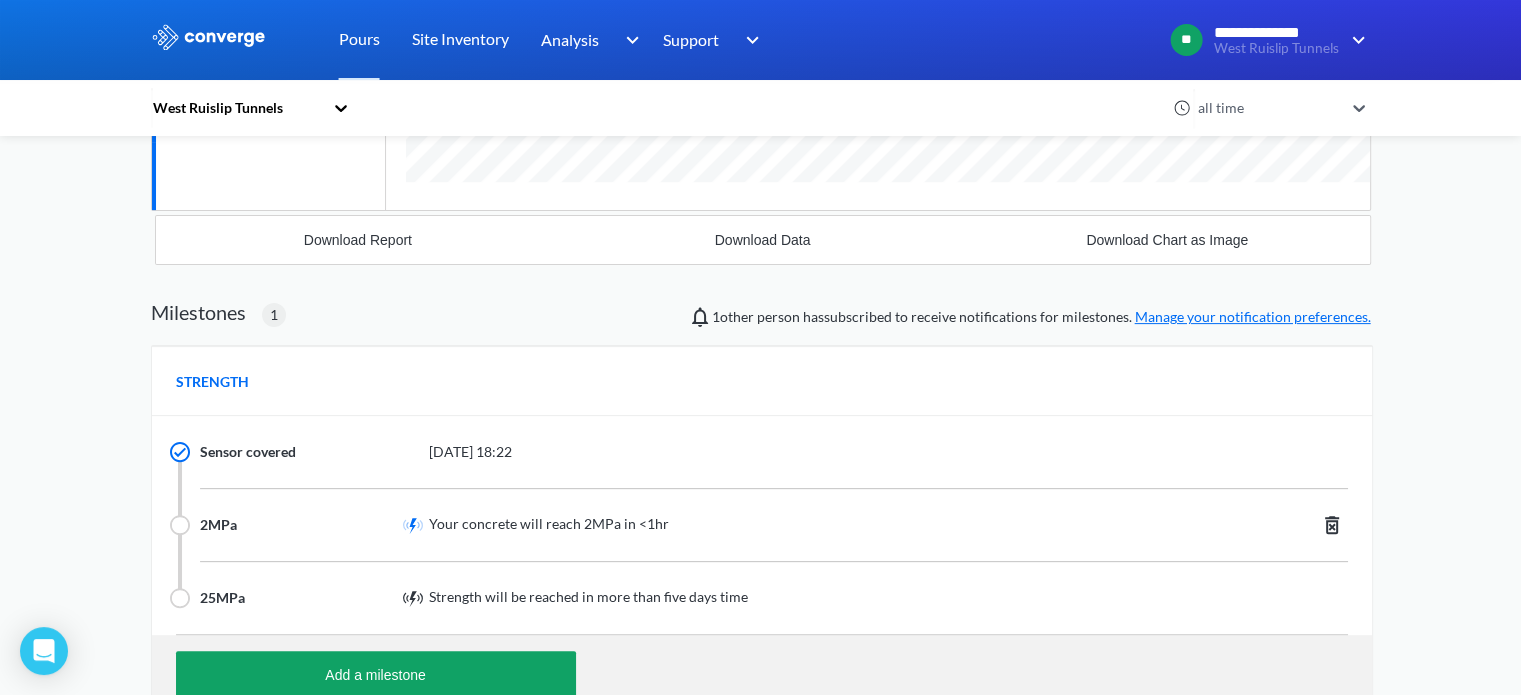 scroll, scrollTop: 0, scrollLeft: 0, axis: both 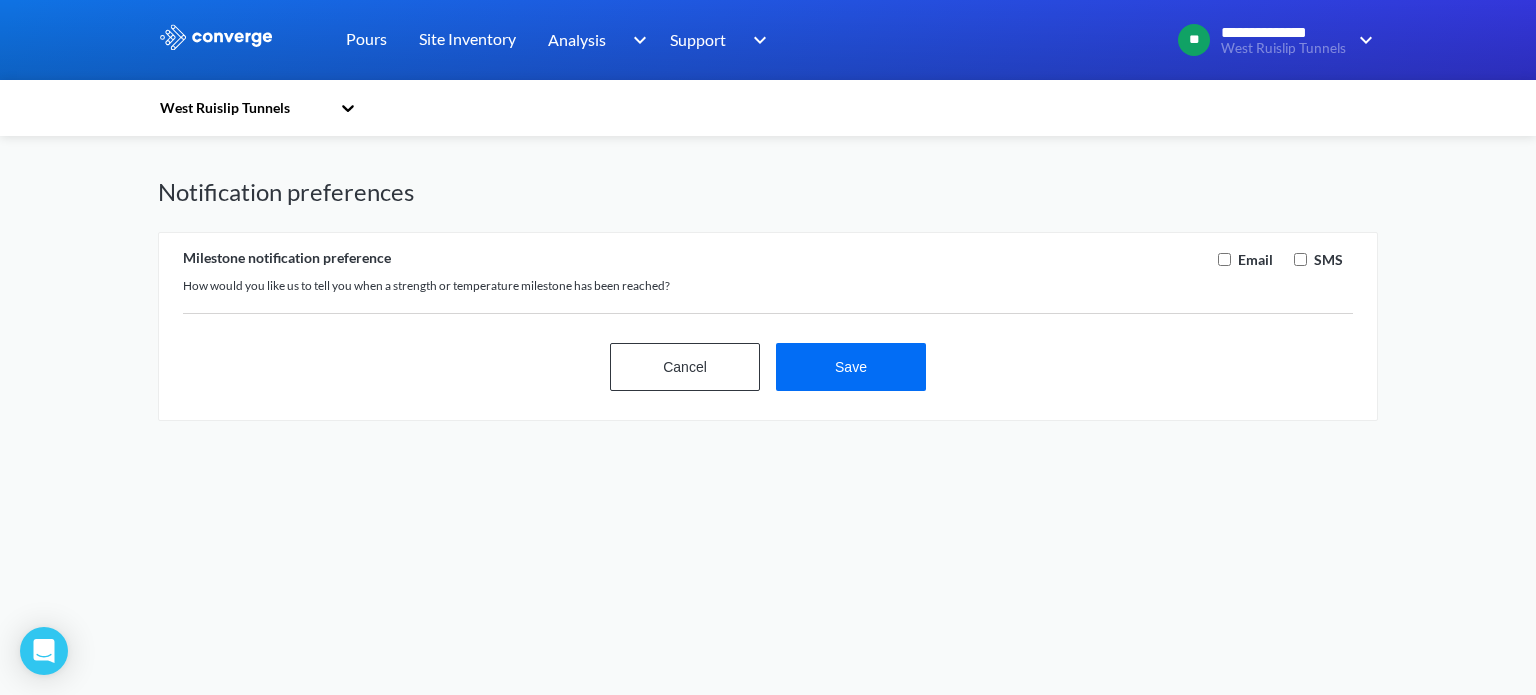 click on "SMS" at bounding box center (1316, 260) 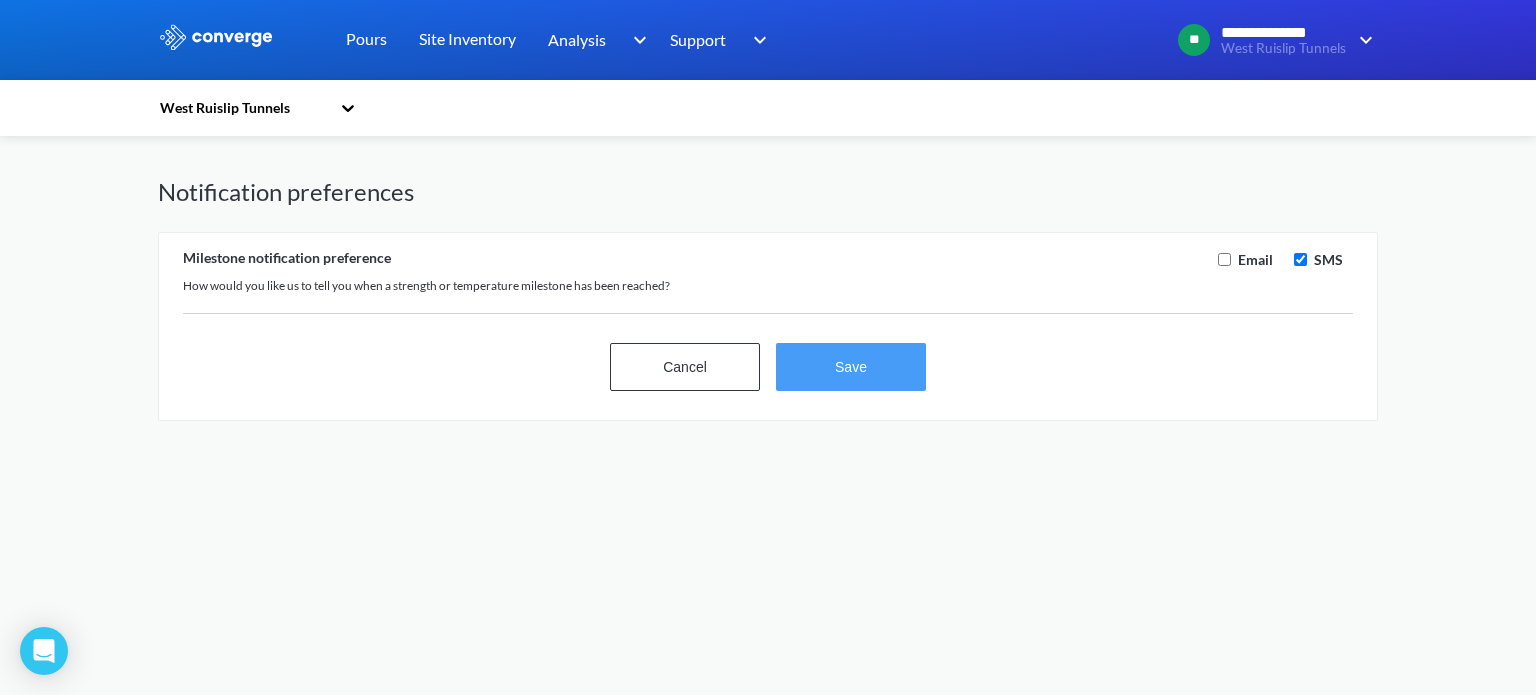 click on "Save" at bounding box center [851, 367] 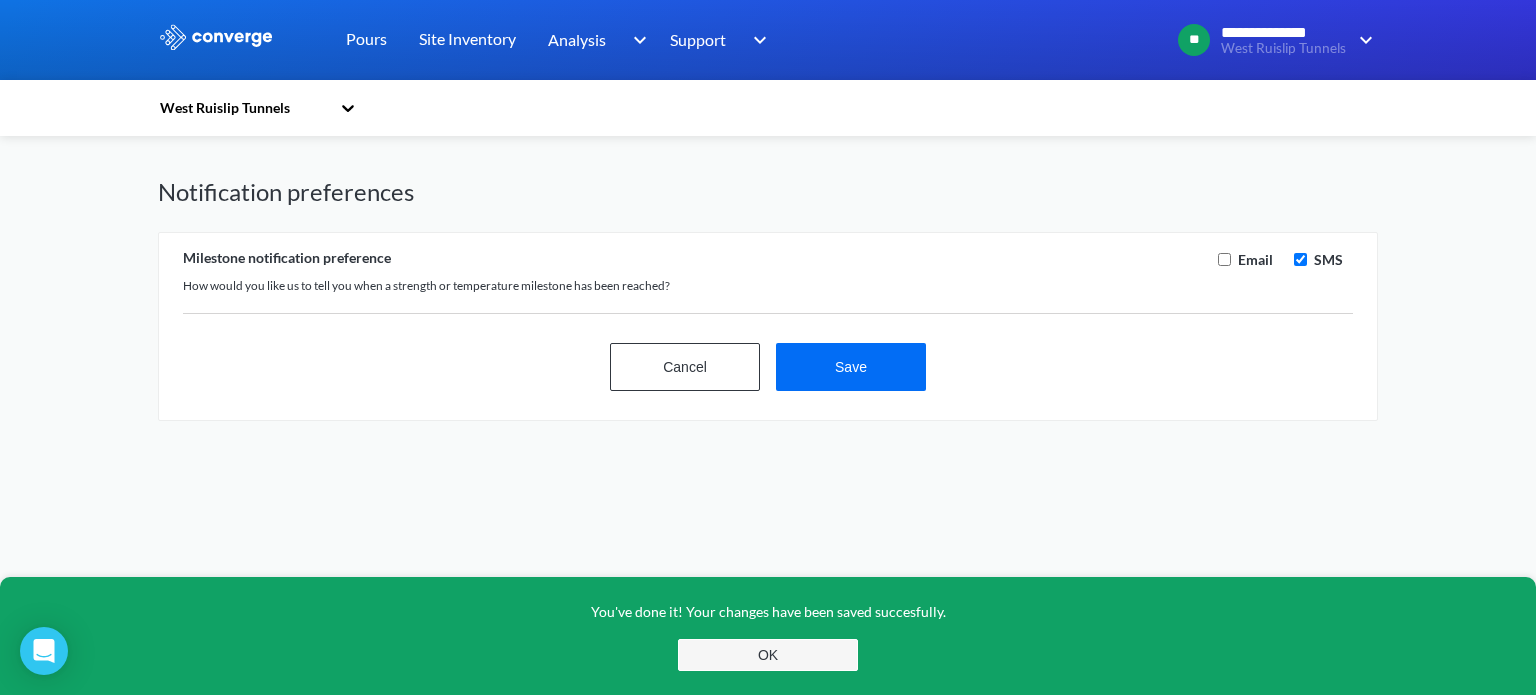 click on "OK" at bounding box center (768, 655) 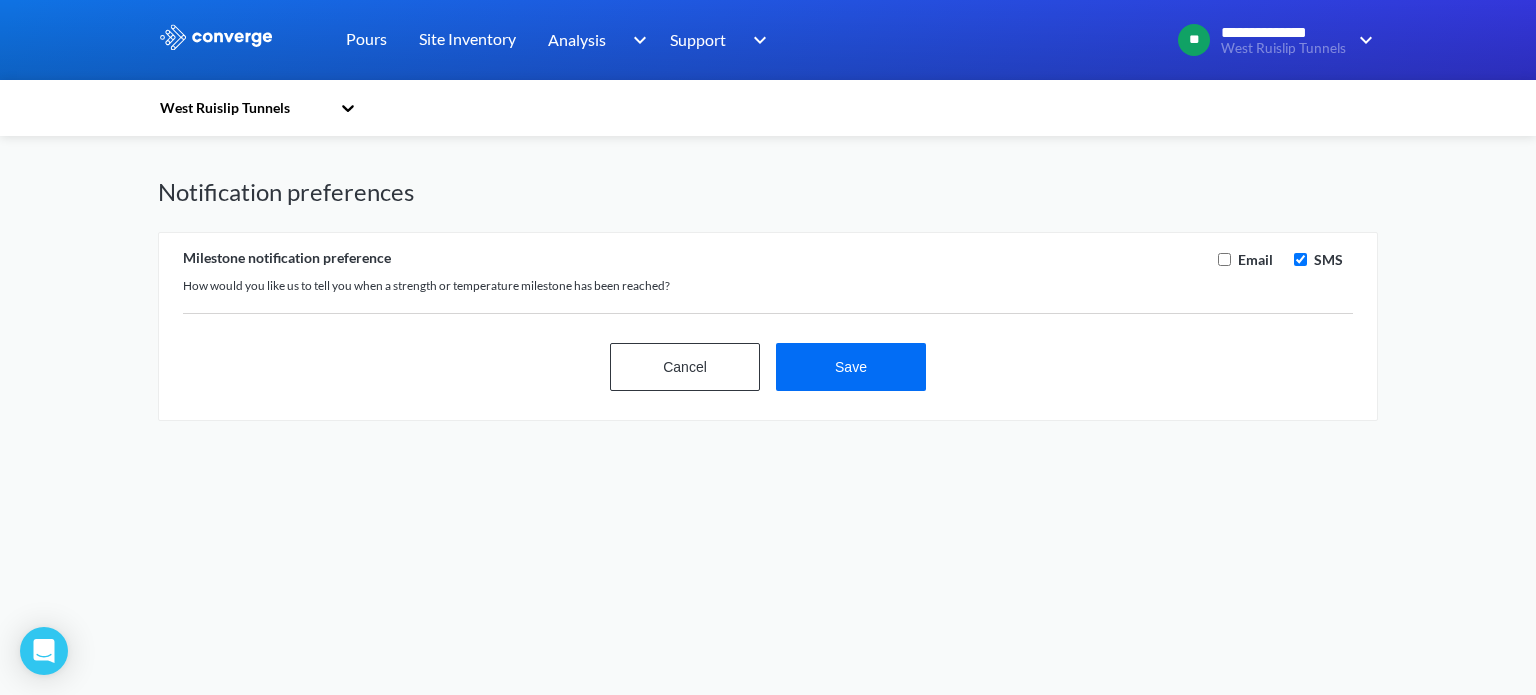 click at bounding box center [1300, 259] 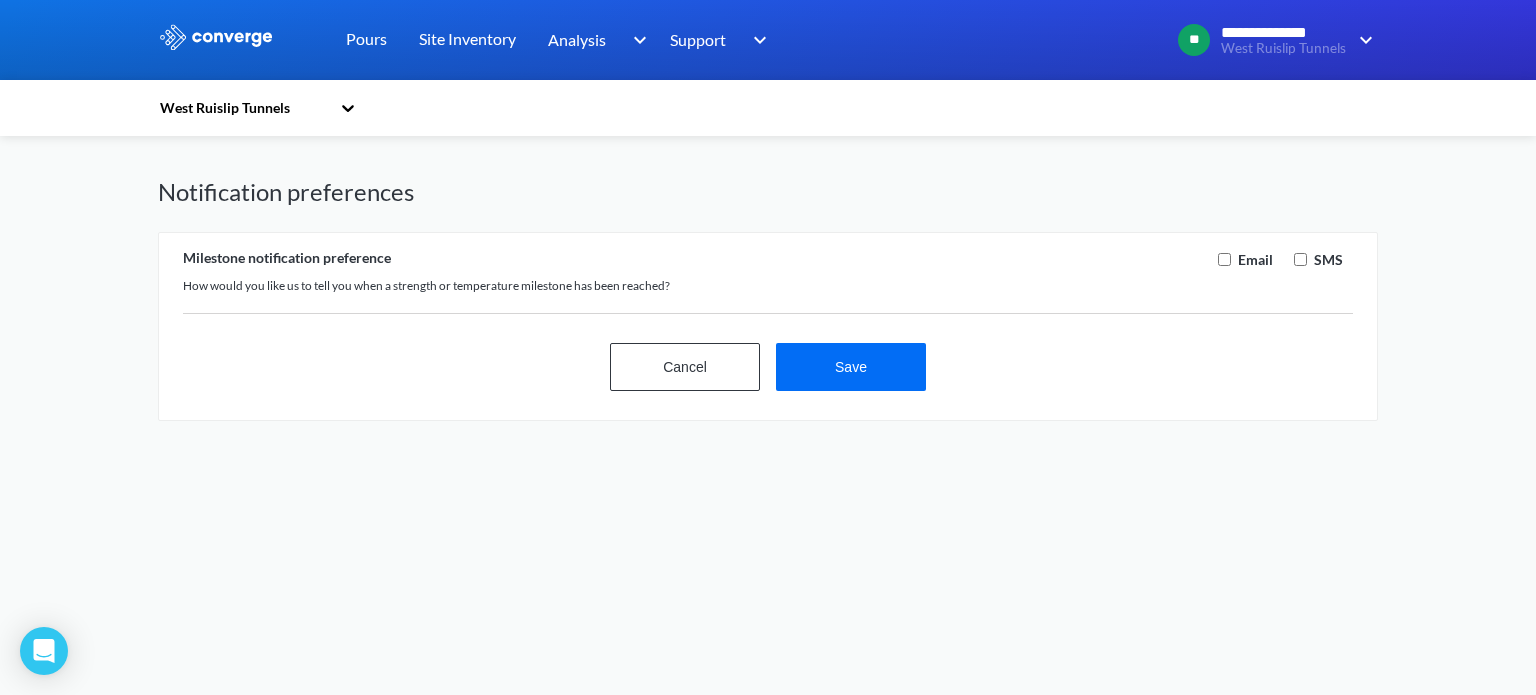 click at bounding box center (1224, 259) 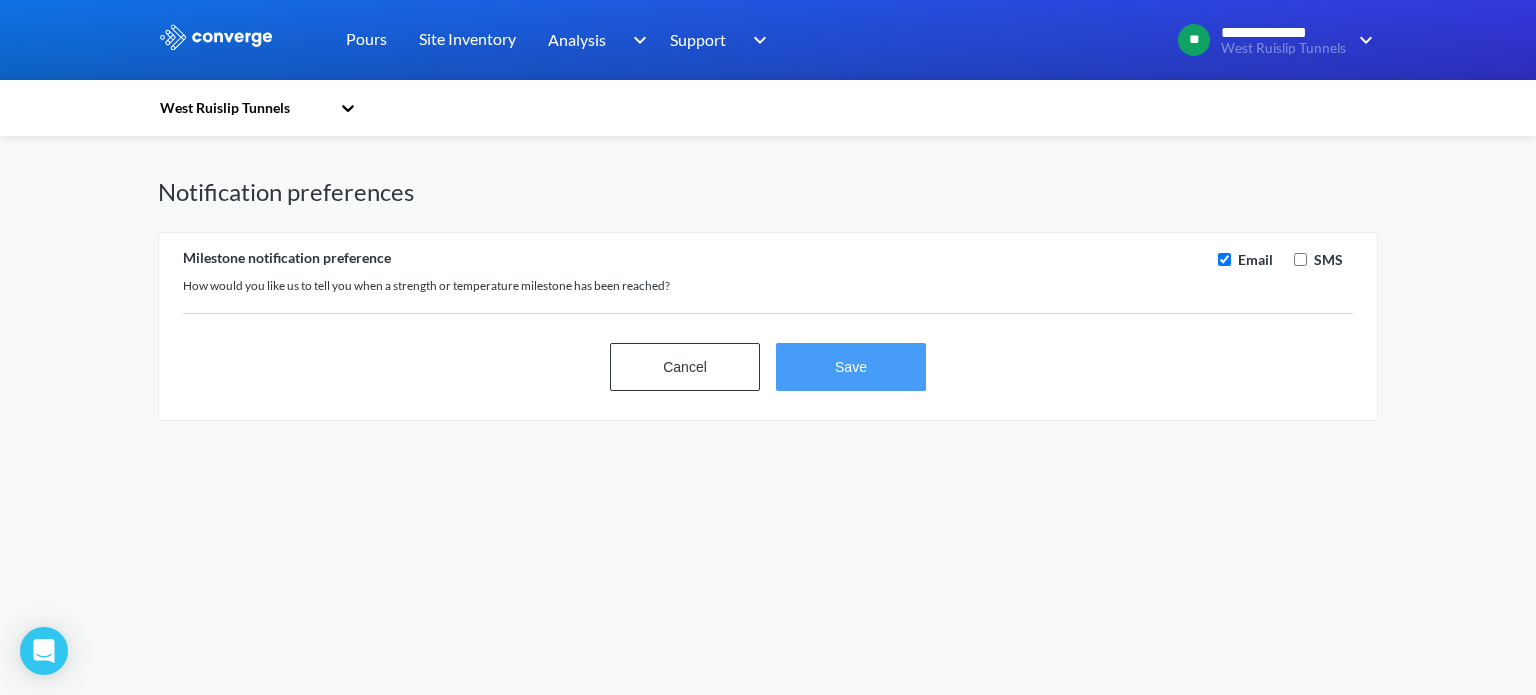 click on "Save" at bounding box center (851, 367) 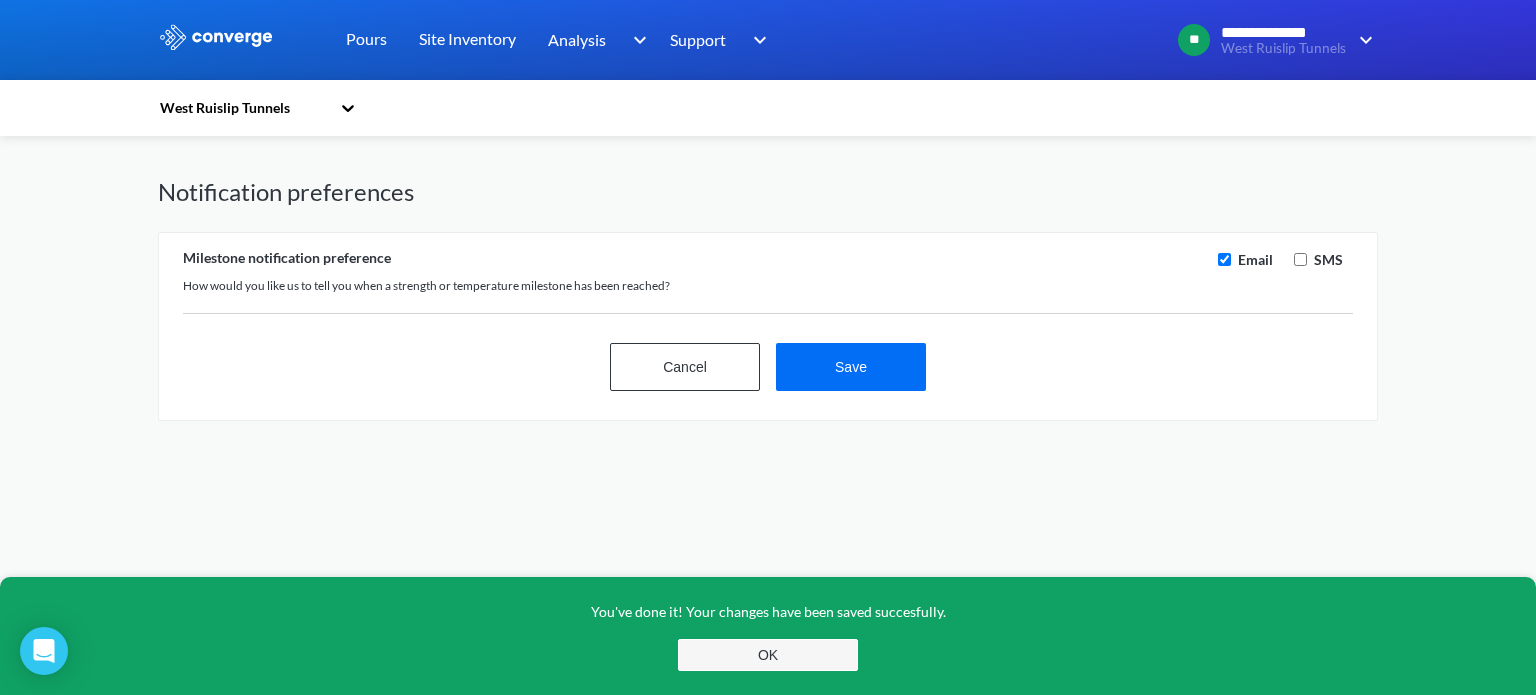 click on "OK" at bounding box center (768, 655) 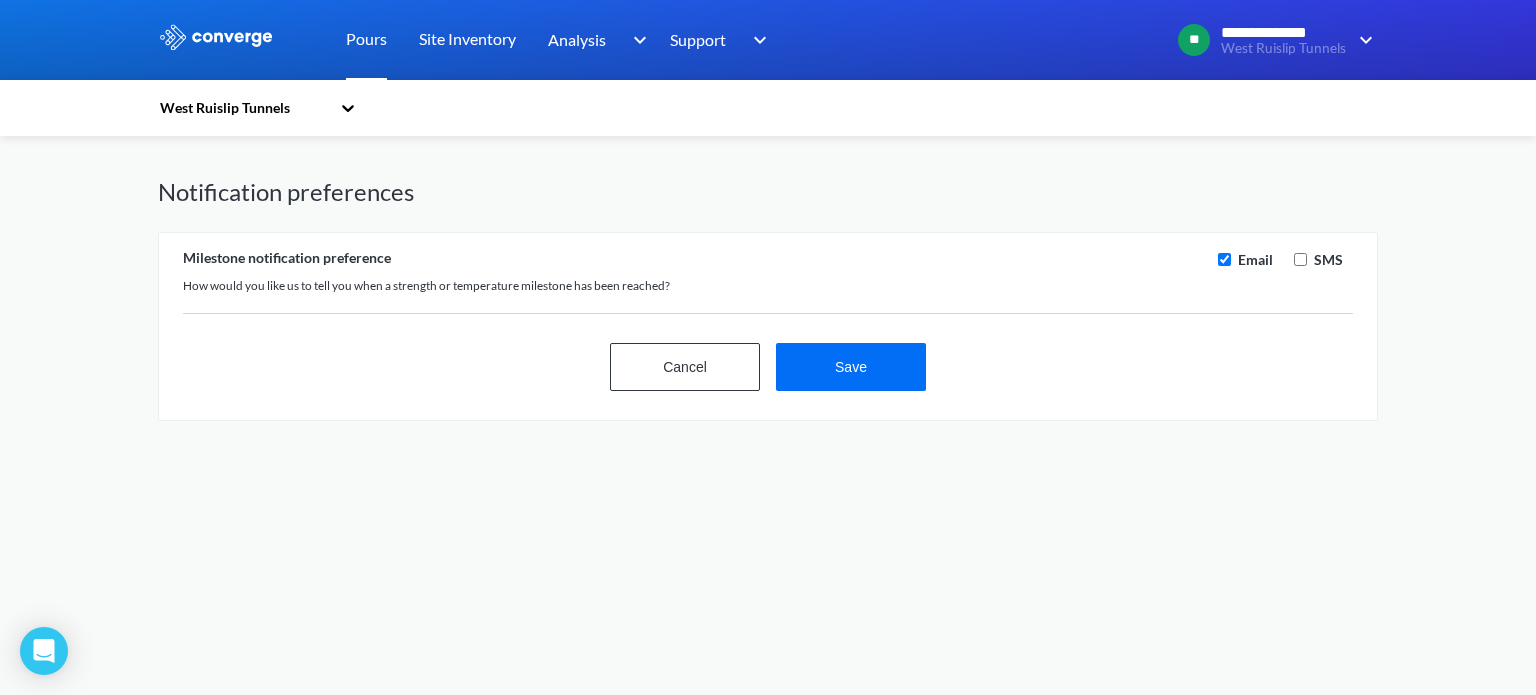 click on "Pours" at bounding box center [366, 40] 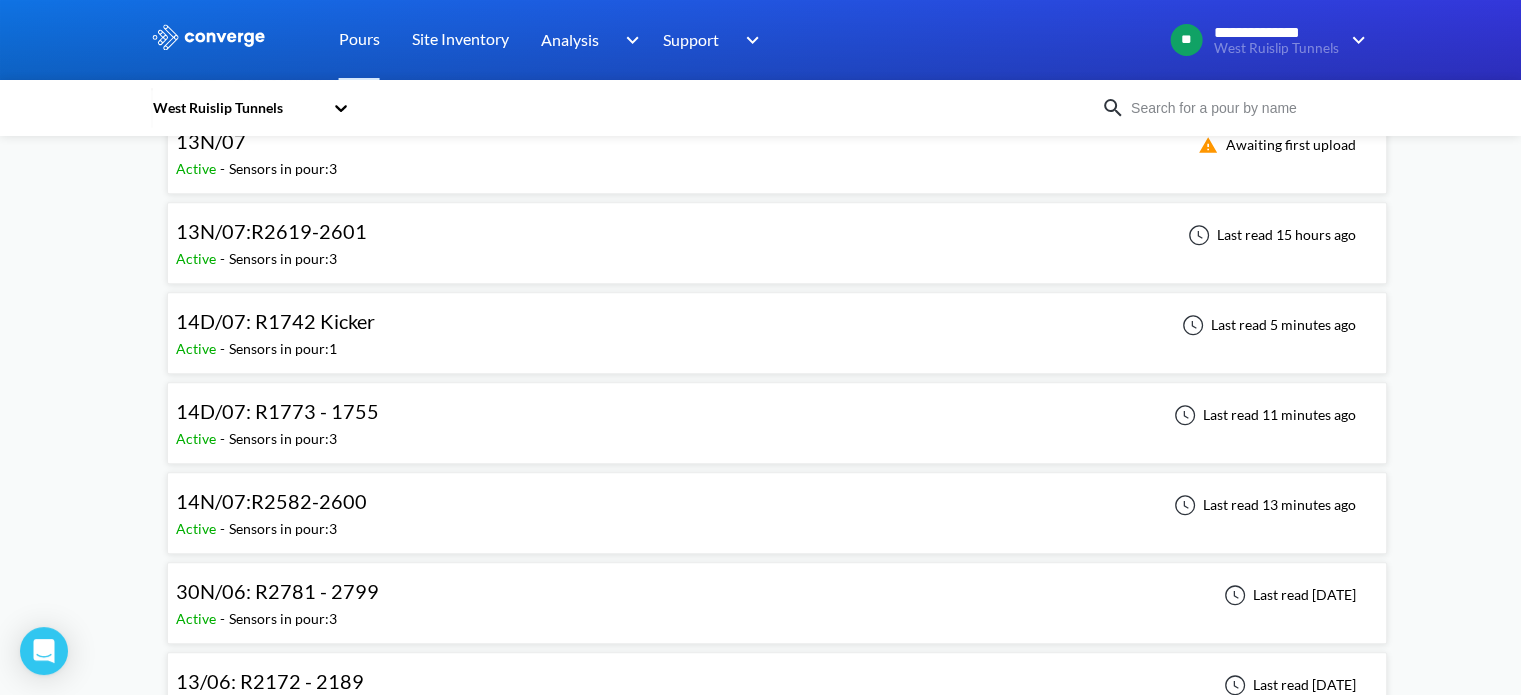 scroll, scrollTop: 1900, scrollLeft: 0, axis: vertical 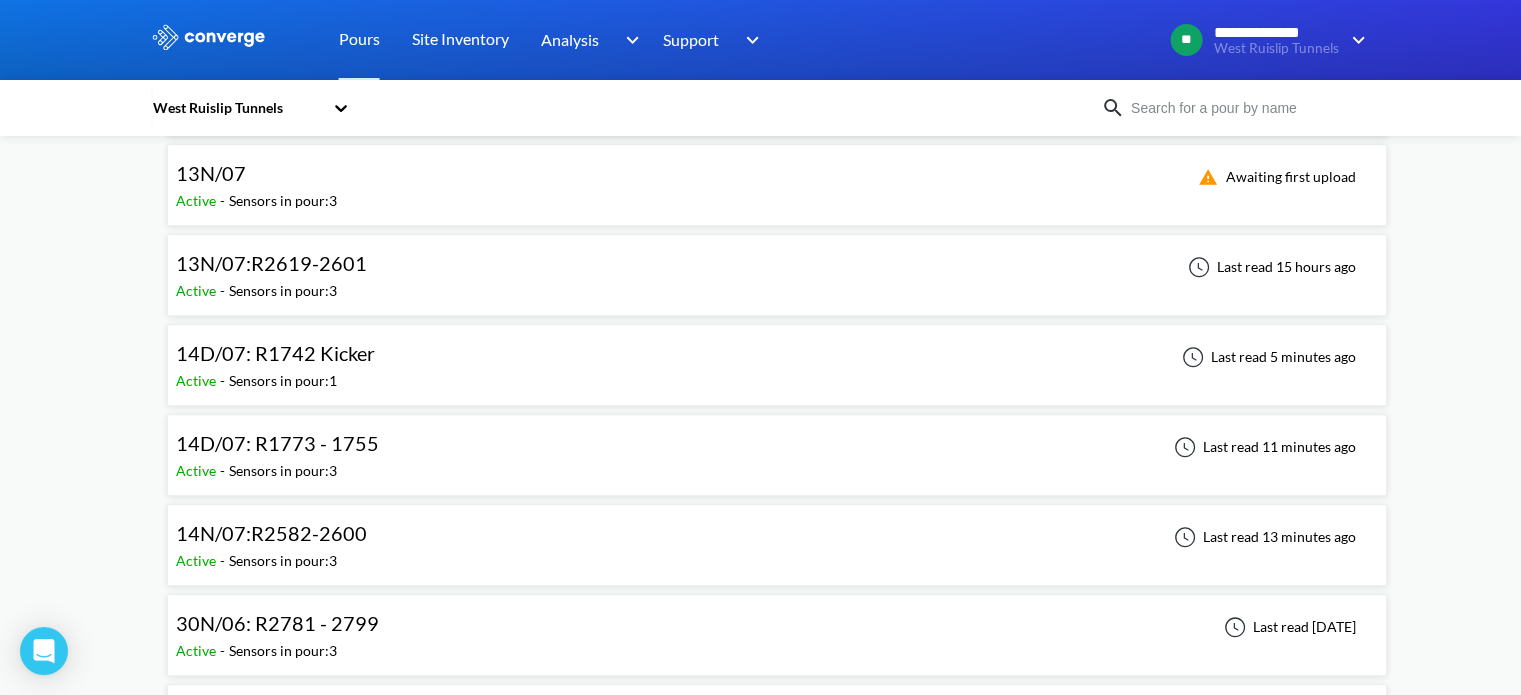 click on "14D/07: R1742 Kicker Active  -  Sensors in pour:  1 Last read 5 minutes ago" at bounding box center (777, 365) 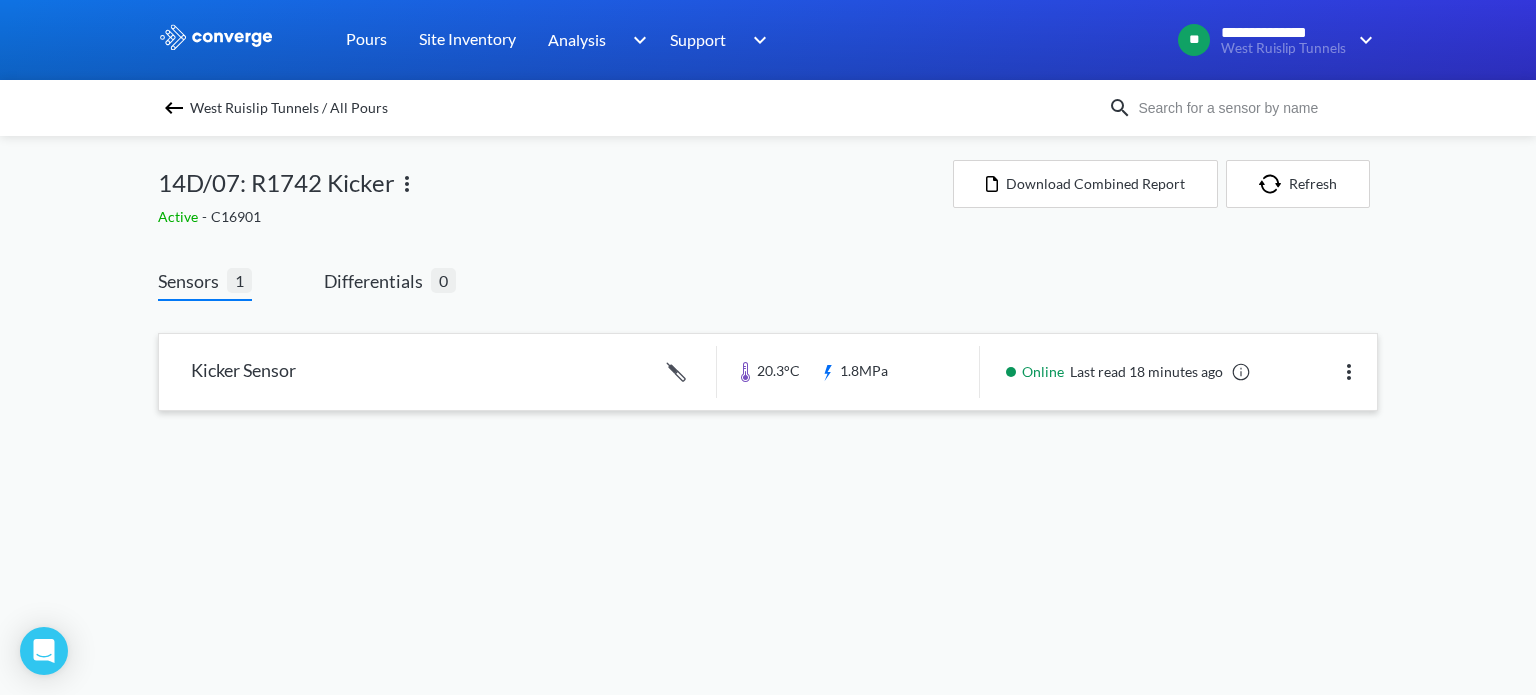 click at bounding box center (768, 372) 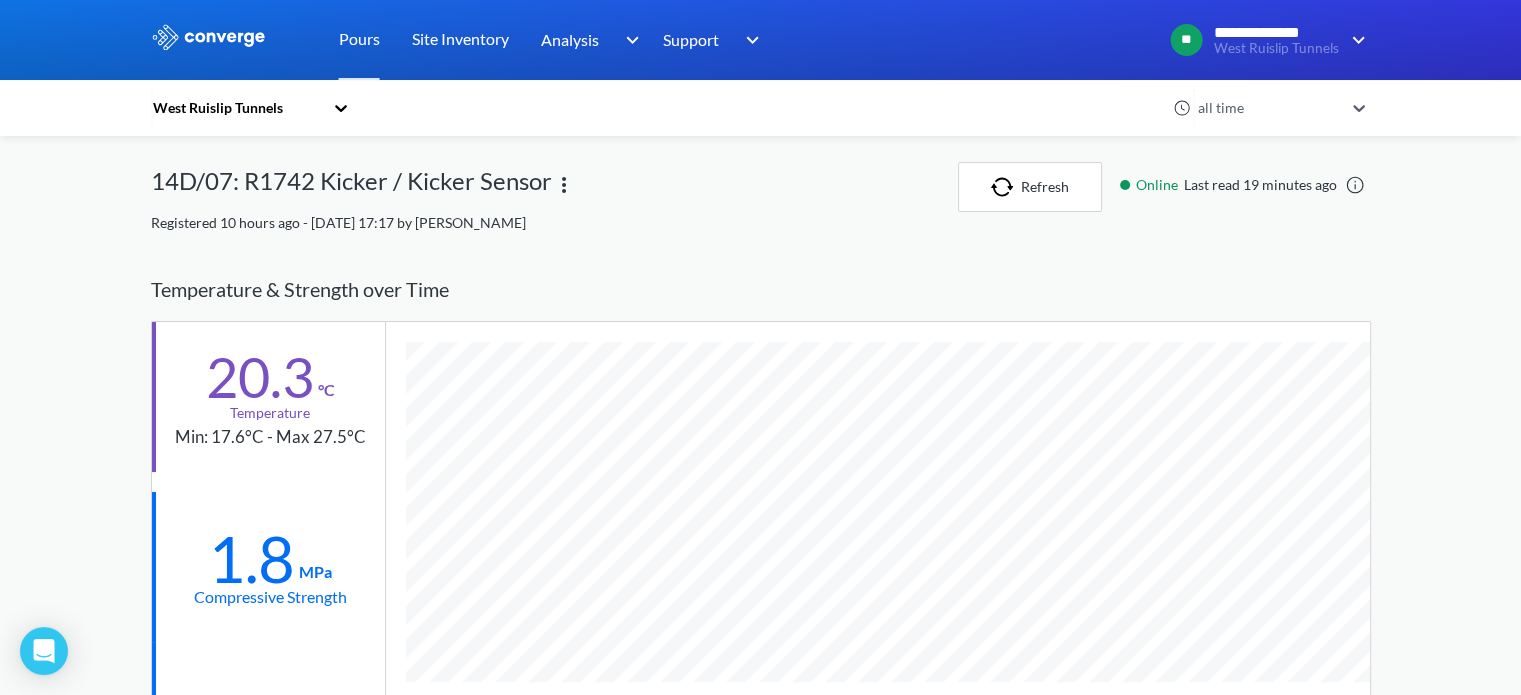 scroll, scrollTop: 998650, scrollLeft: 998780, axis: both 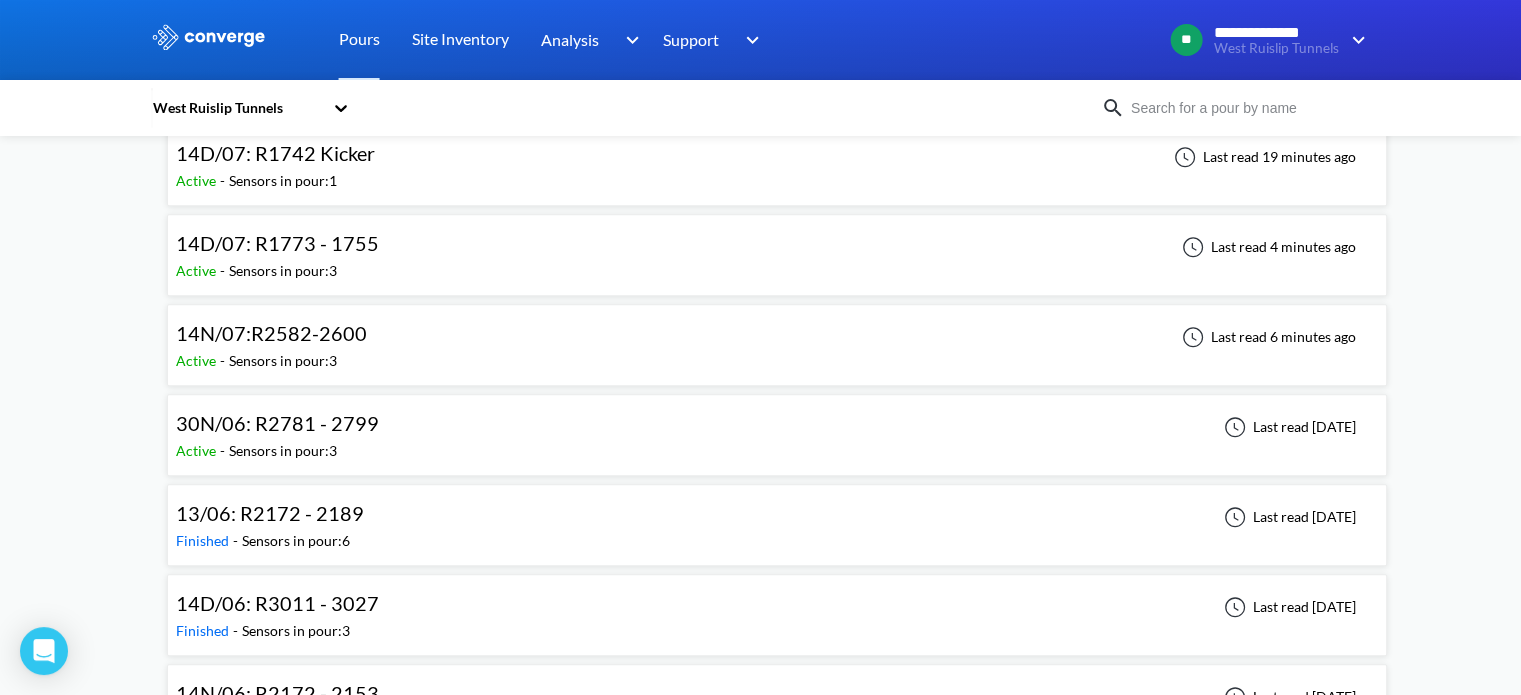 click on "14D/07: R1773 - 1755 Active  -  Sensors in pour:  3 Last read 4 minutes ago" at bounding box center (777, 255) 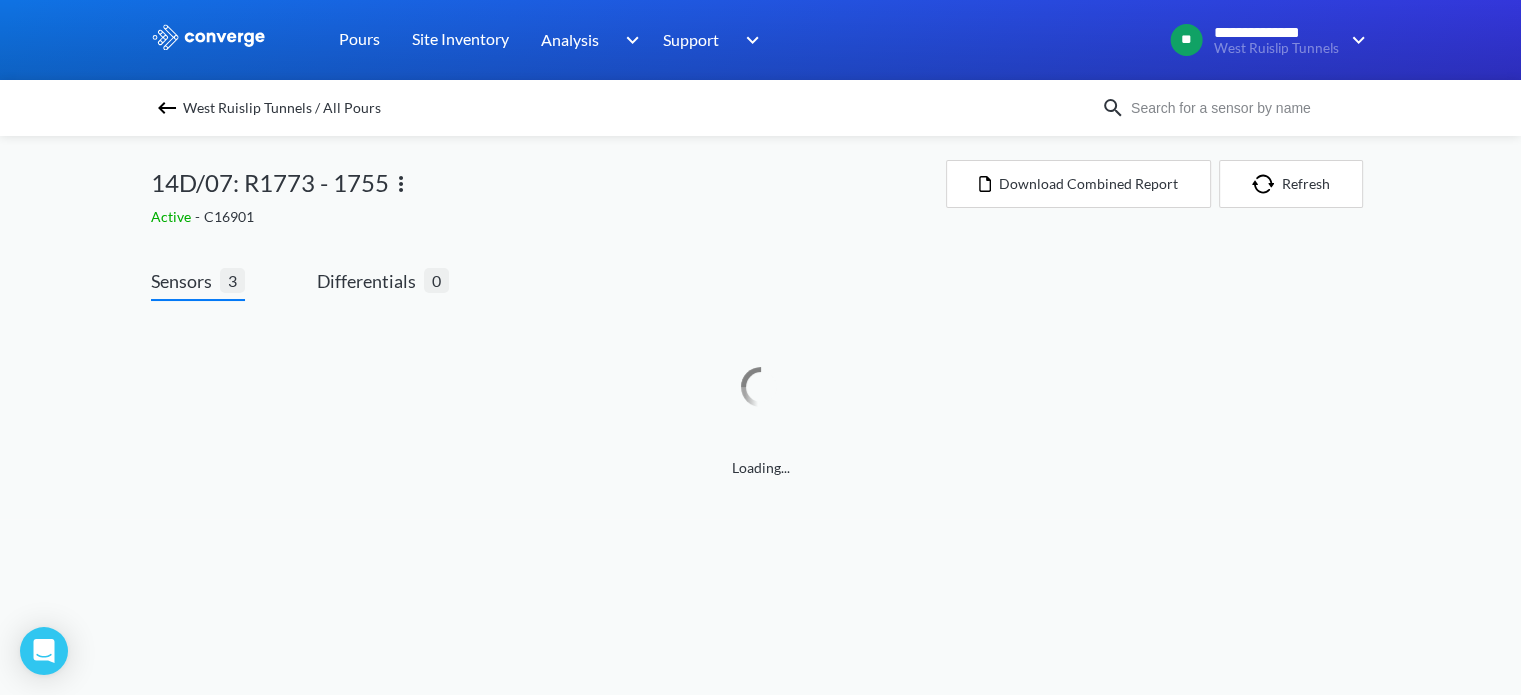 scroll, scrollTop: 0, scrollLeft: 0, axis: both 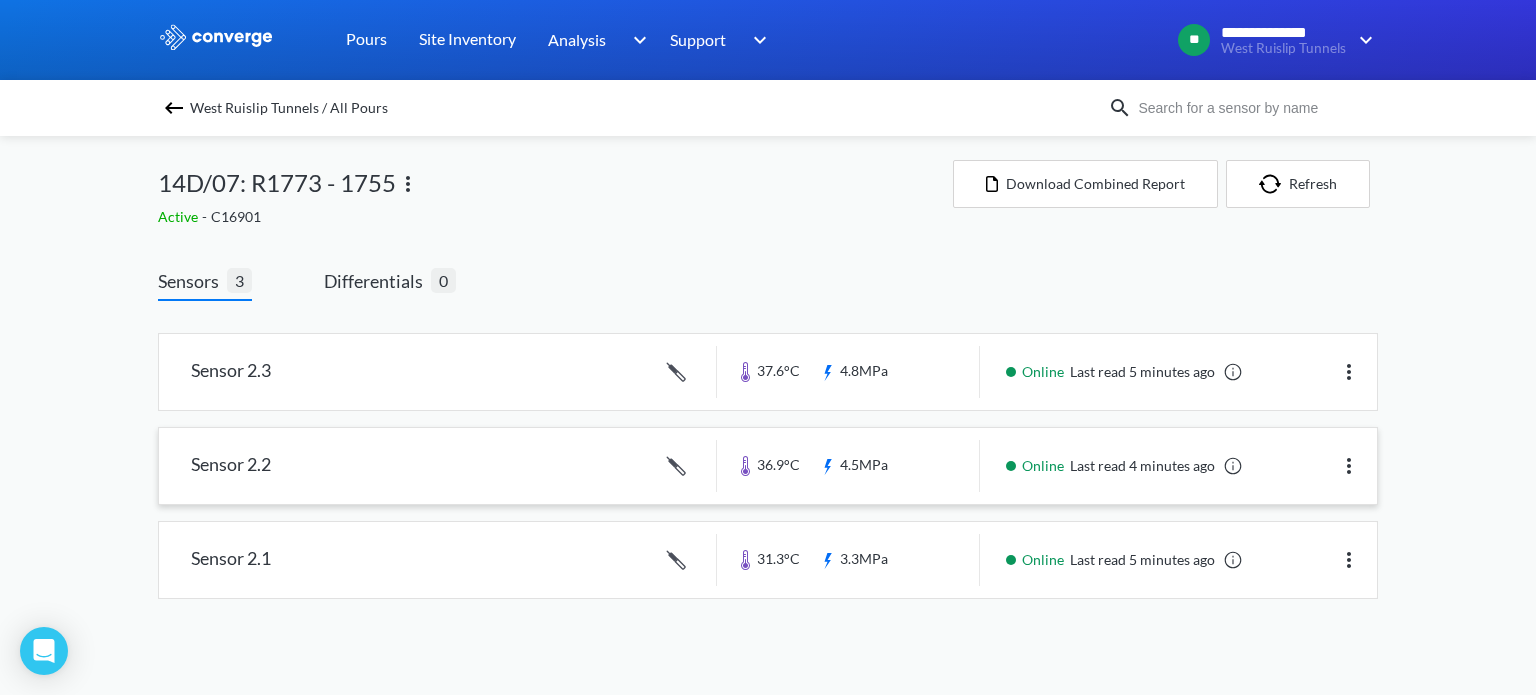 click at bounding box center (768, 466) 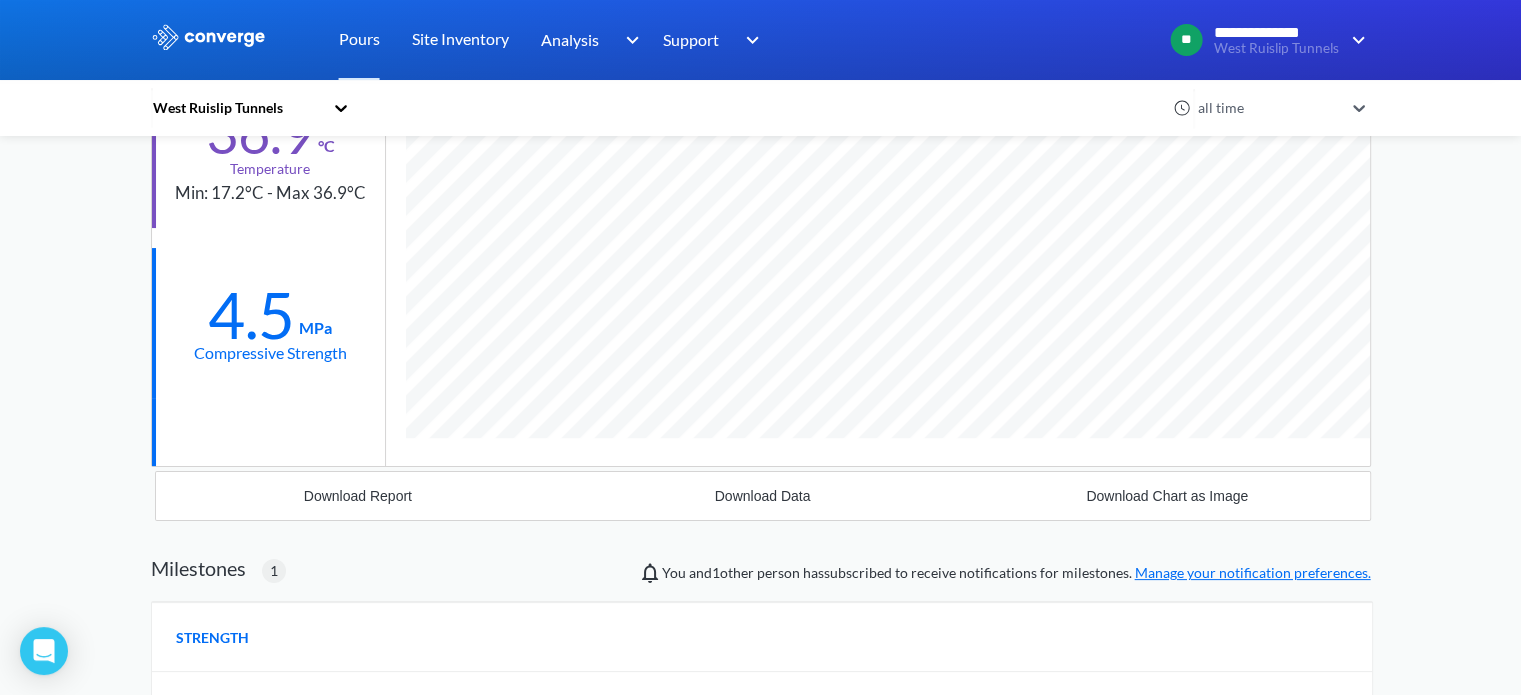 scroll, scrollTop: 600, scrollLeft: 0, axis: vertical 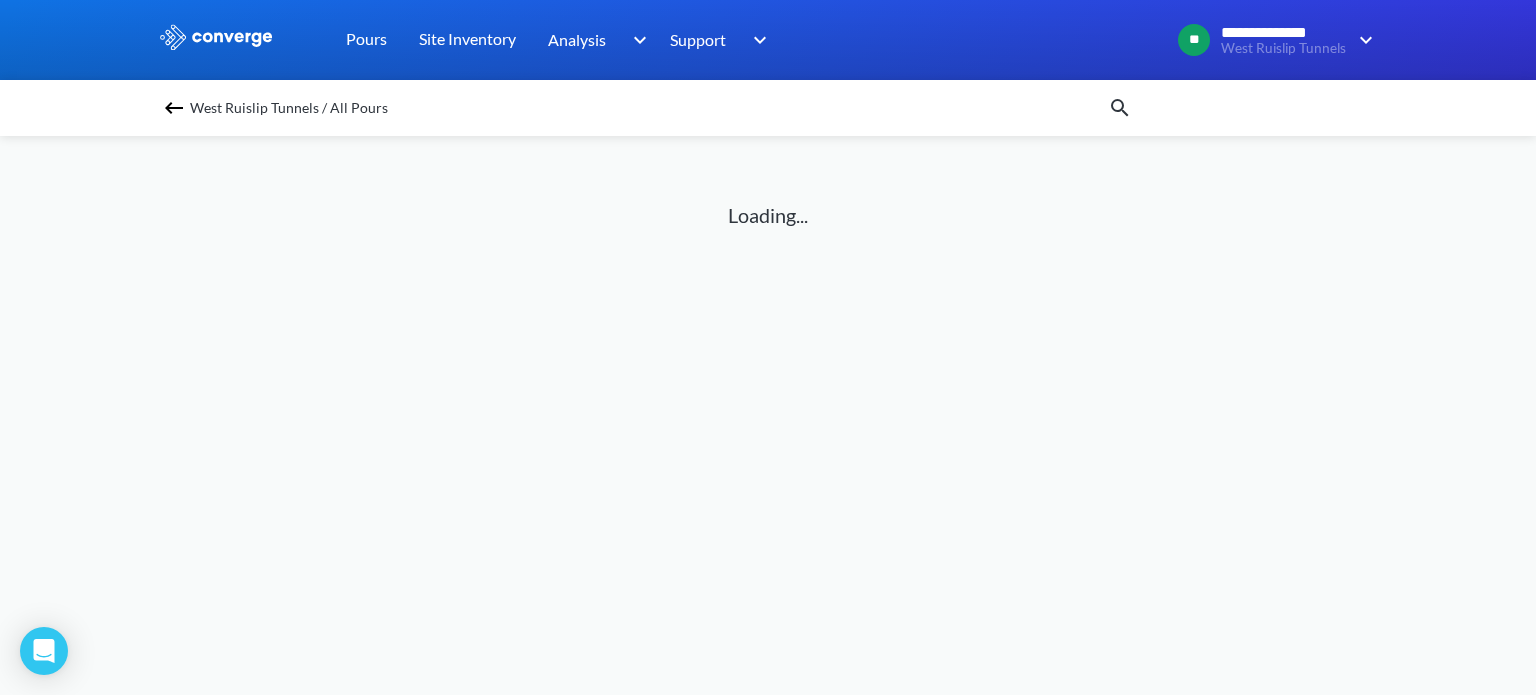 click on "West Ruislip Tunnels / All Pours" at bounding box center [289, 108] 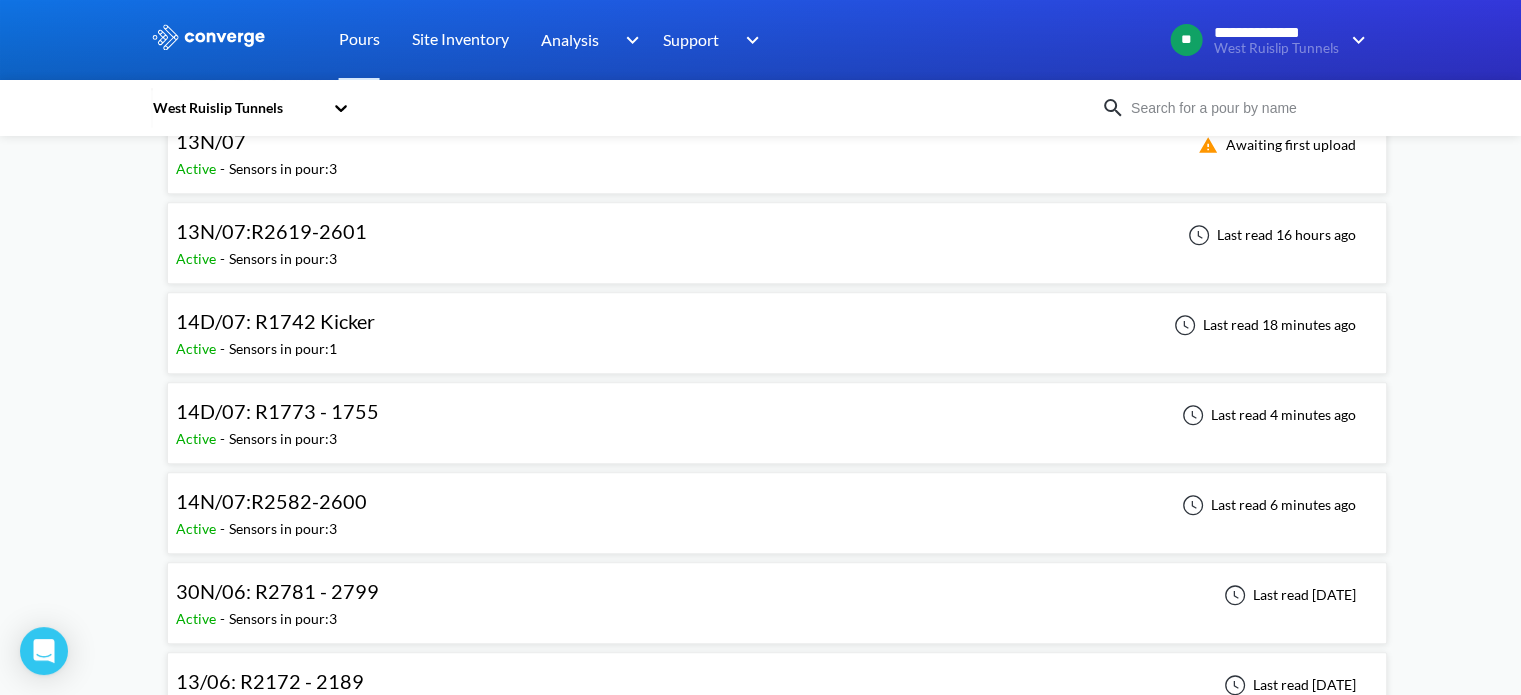 scroll, scrollTop: 1900, scrollLeft: 0, axis: vertical 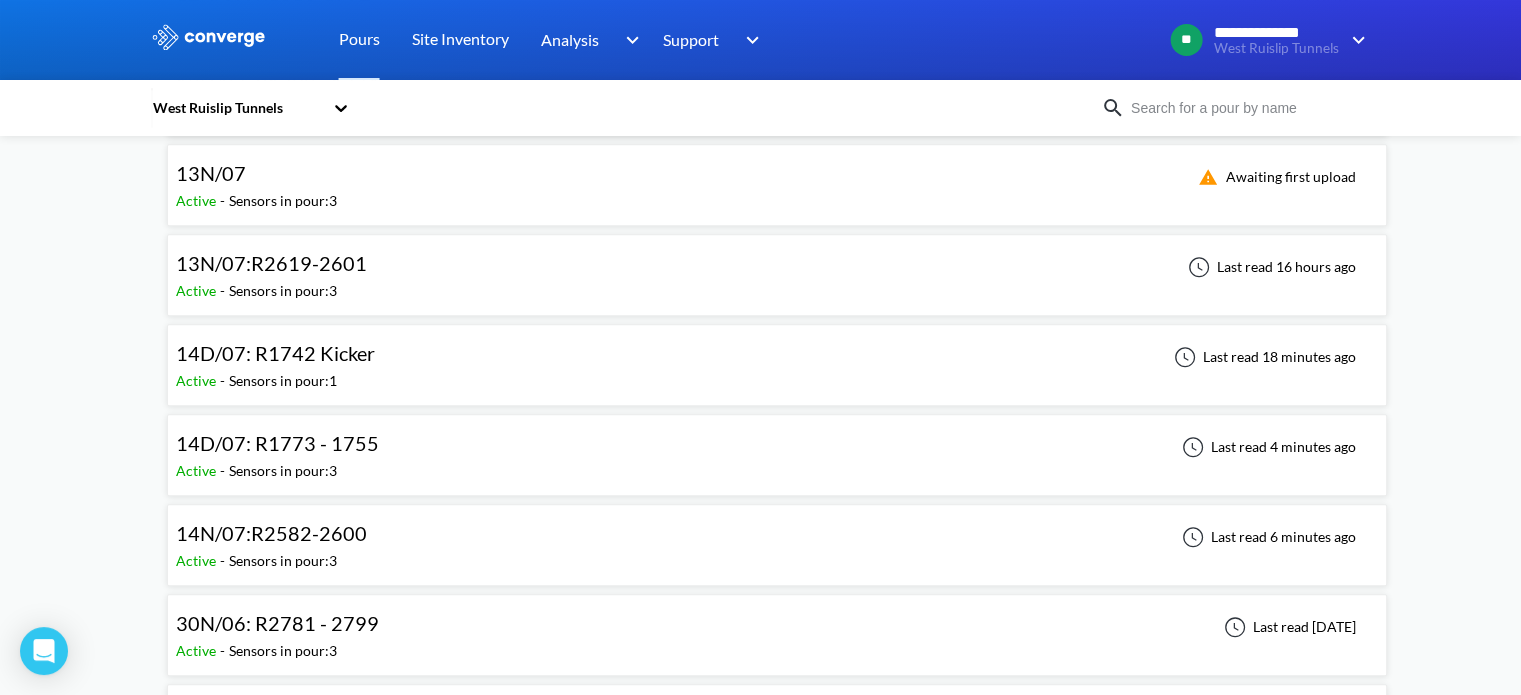 click on "14D/07: R1742 Kicker Active  -  Sensors in pour:  1 Last read 18 minutes ago" at bounding box center (777, 365) 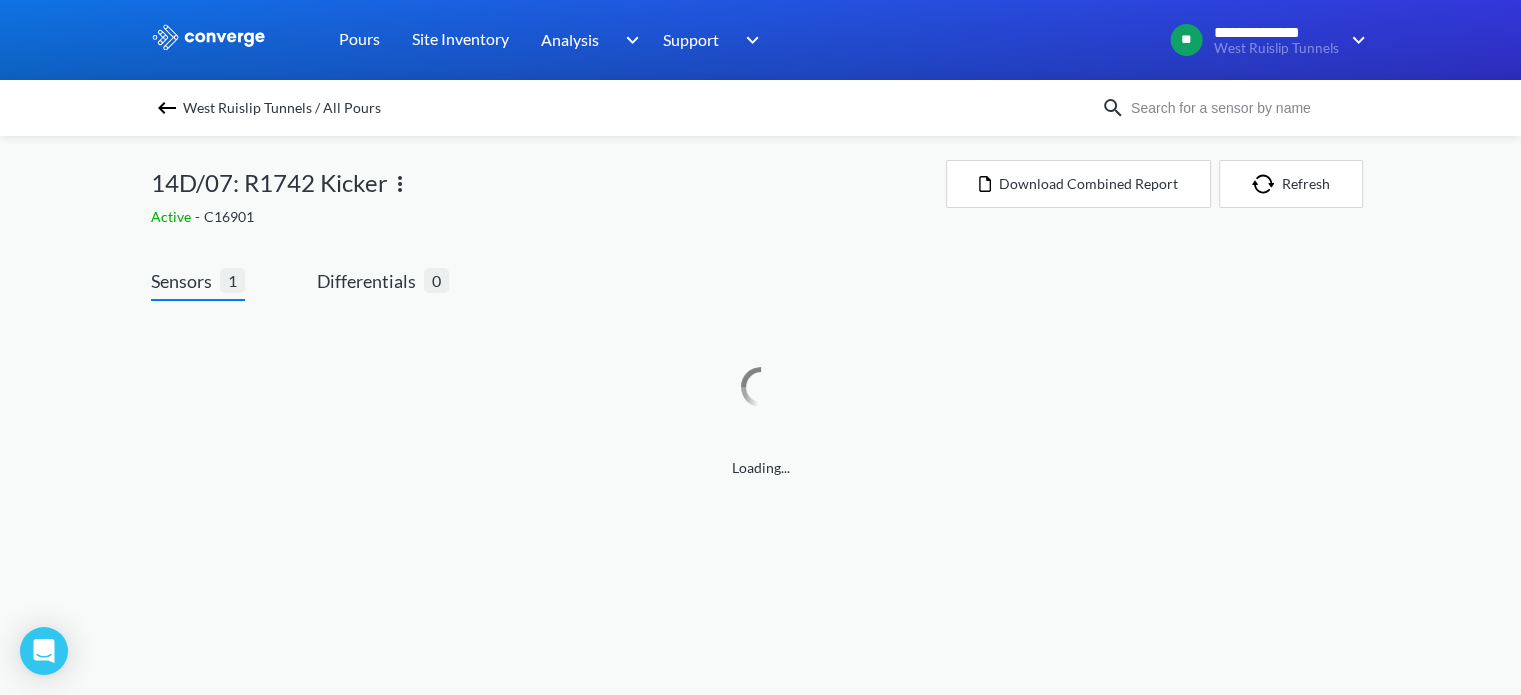 scroll, scrollTop: 0, scrollLeft: 0, axis: both 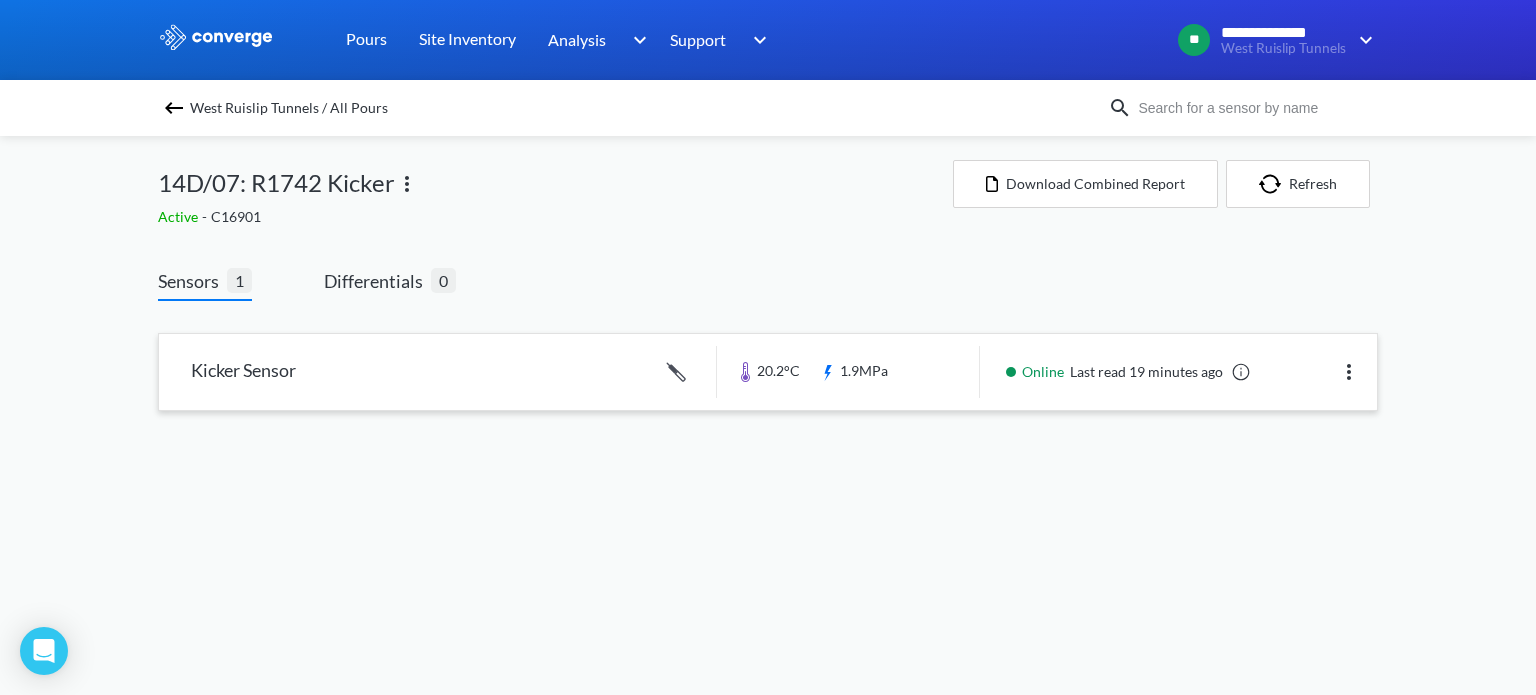 click at bounding box center (768, 372) 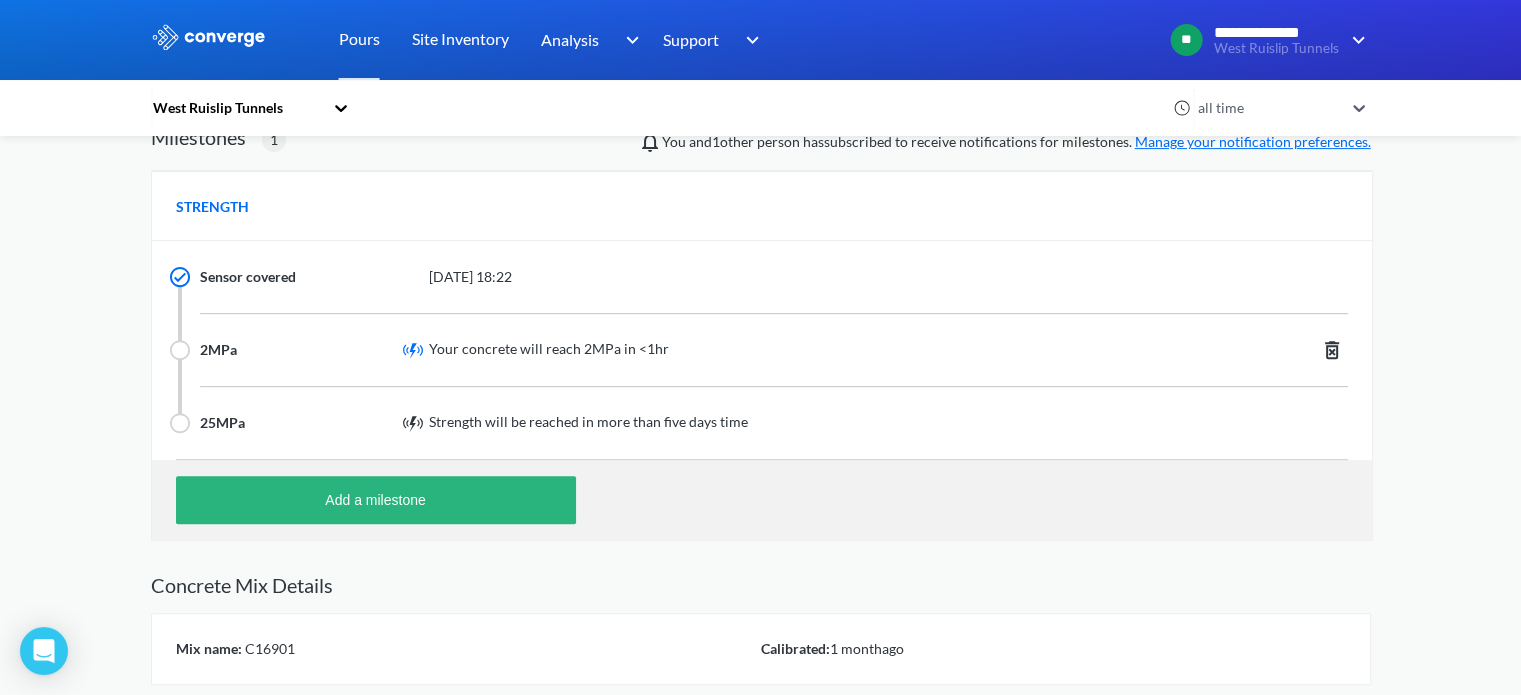 scroll, scrollTop: 700, scrollLeft: 0, axis: vertical 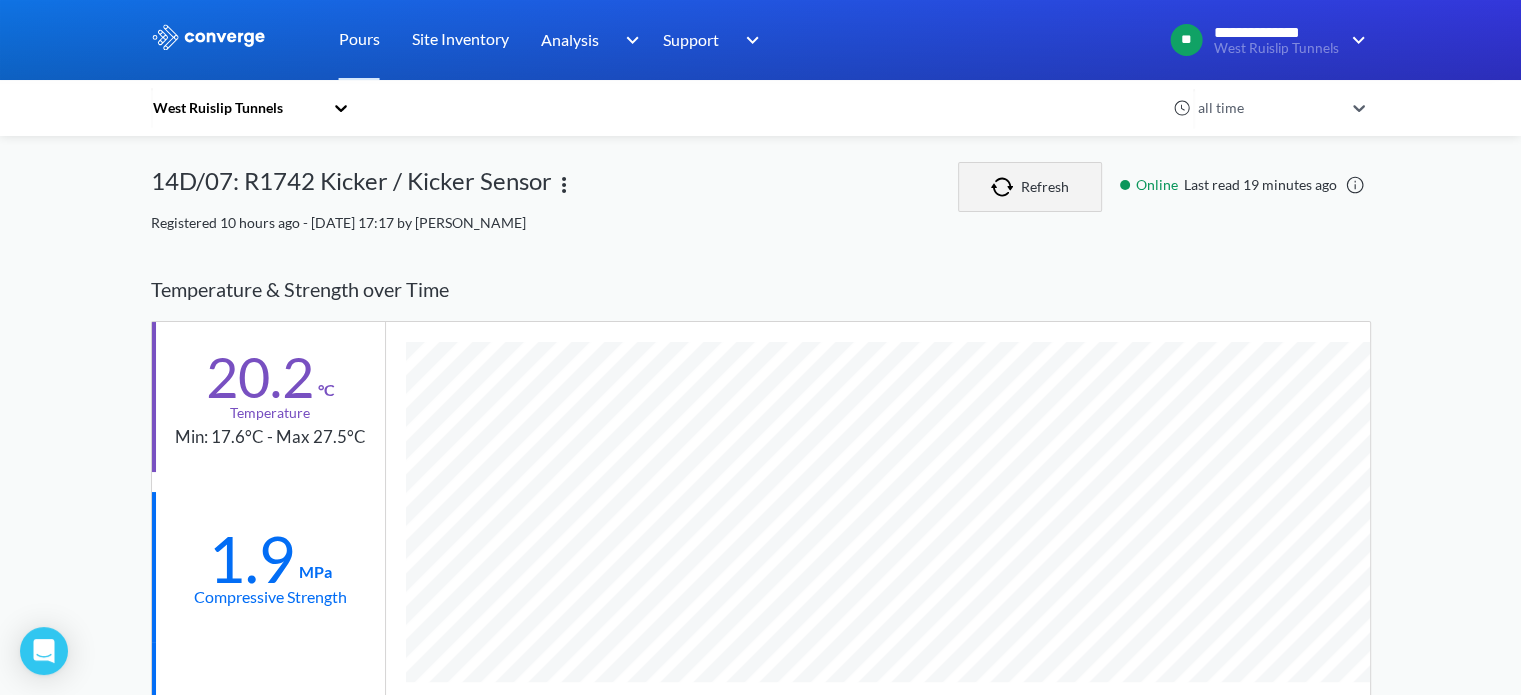 click on "Refresh" at bounding box center [1030, 187] 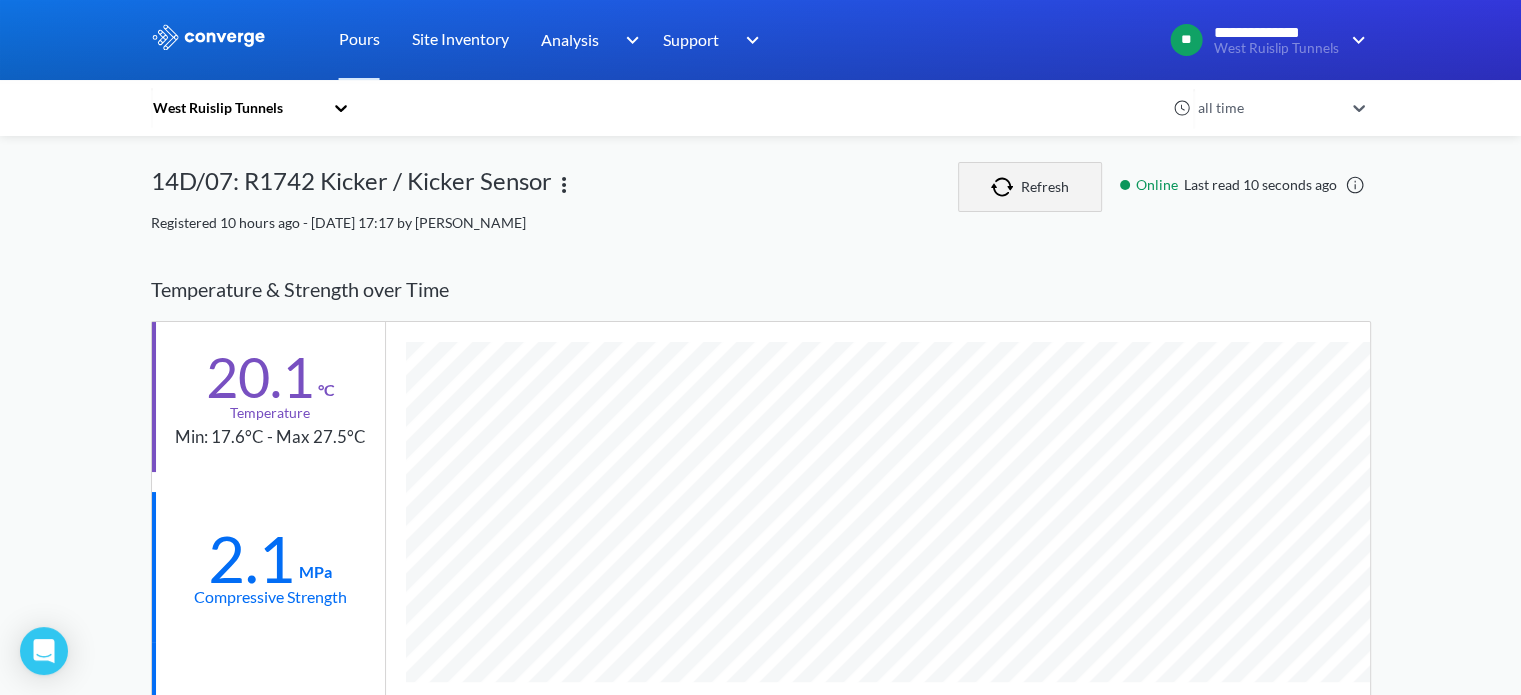 scroll, scrollTop: 998650, scrollLeft: 998780, axis: both 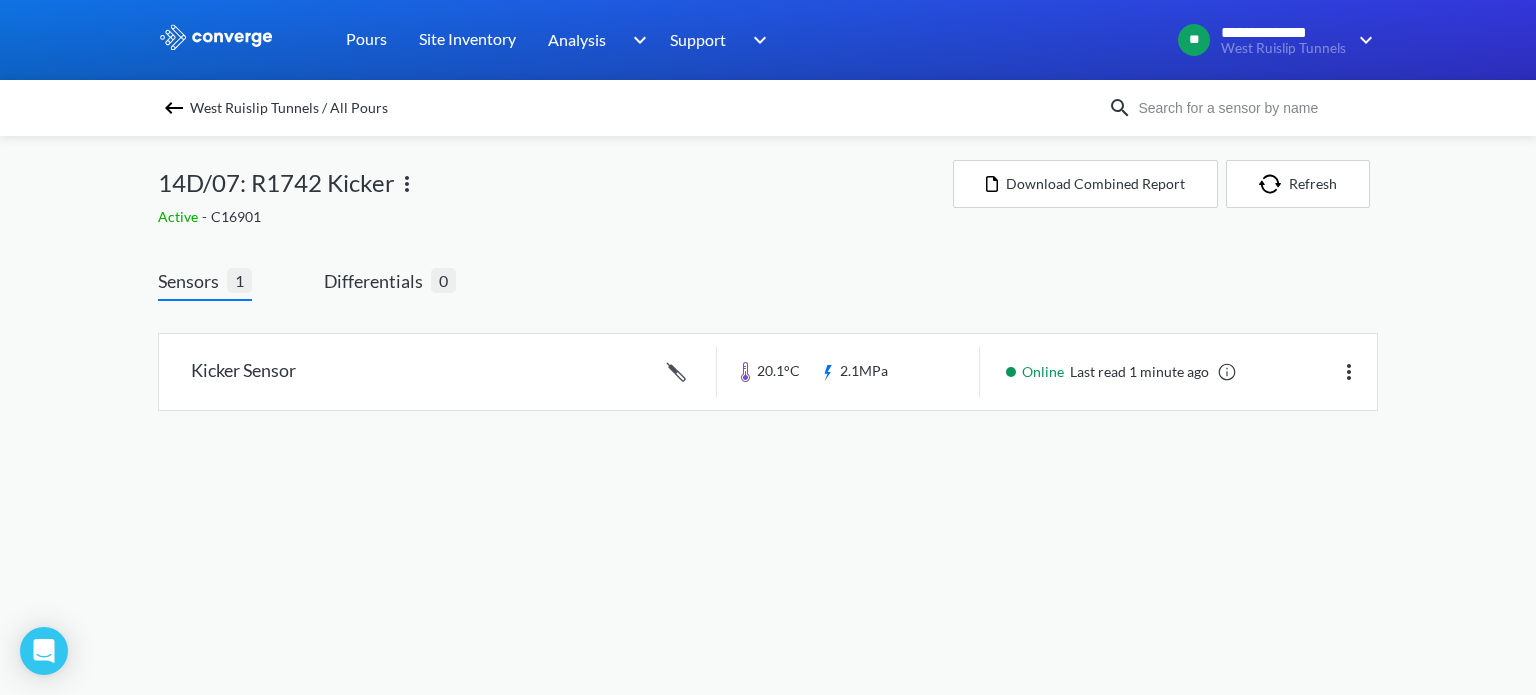 click on "West Ruislip Tunnels / All Pours" at bounding box center (289, 108) 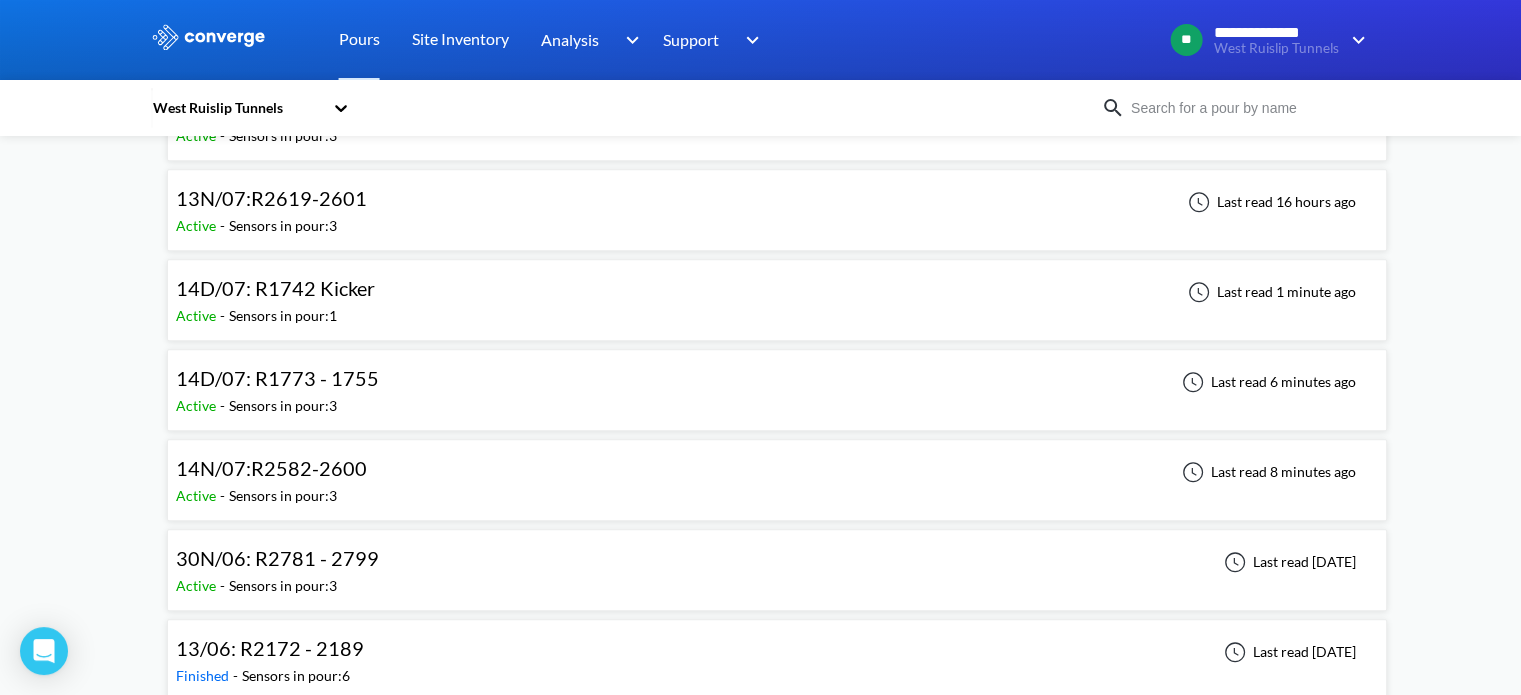 scroll, scrollTop: 2000, scrollLeft: 0, axis: vertical 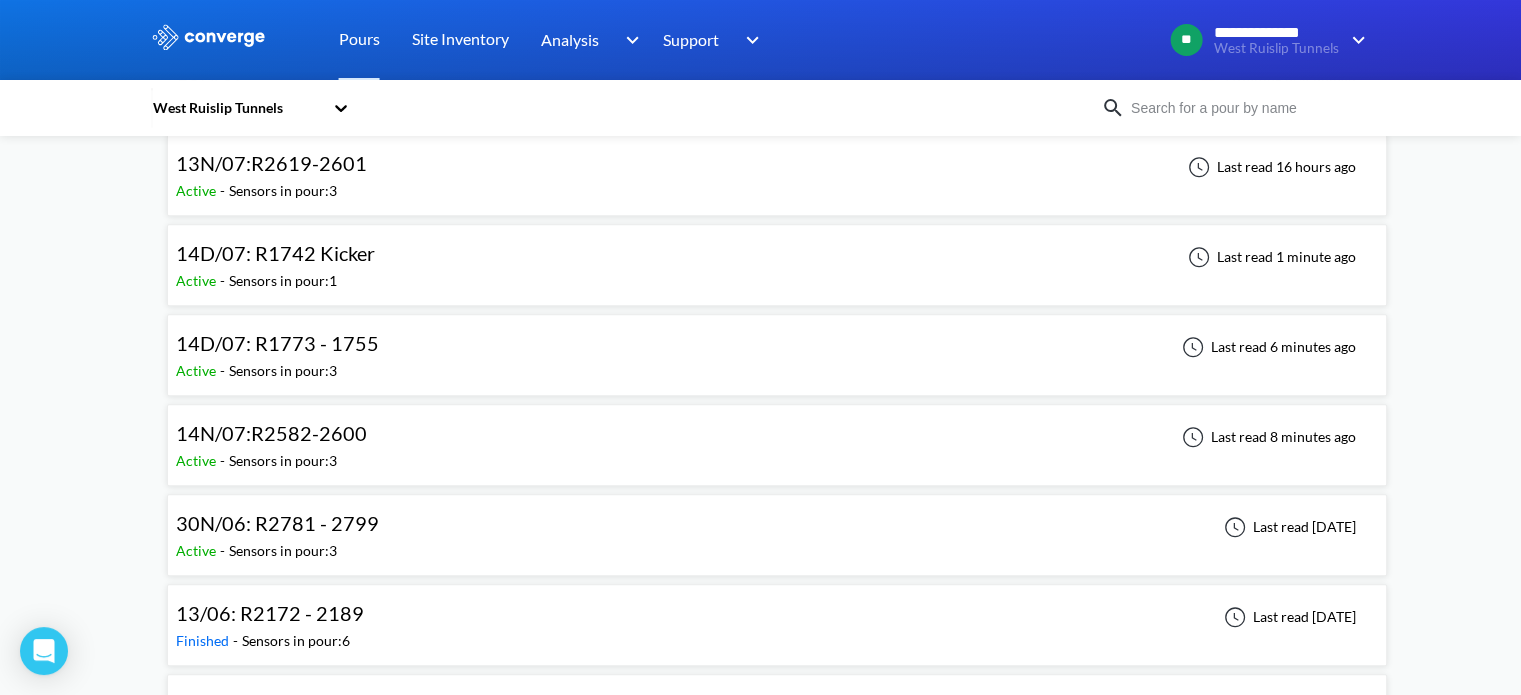 click on "14N/07:R2582-2600 Active  -  Sensors in pour:  3 Last read 8 minutes ago" at bounding box center [777, 445] 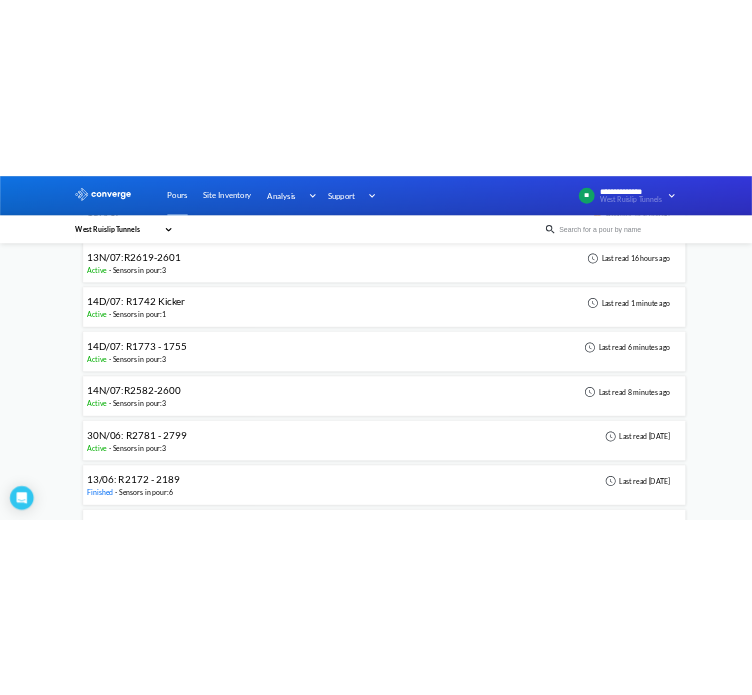scroll, scrollTop: 0, scrollLeft: 0, axis: both 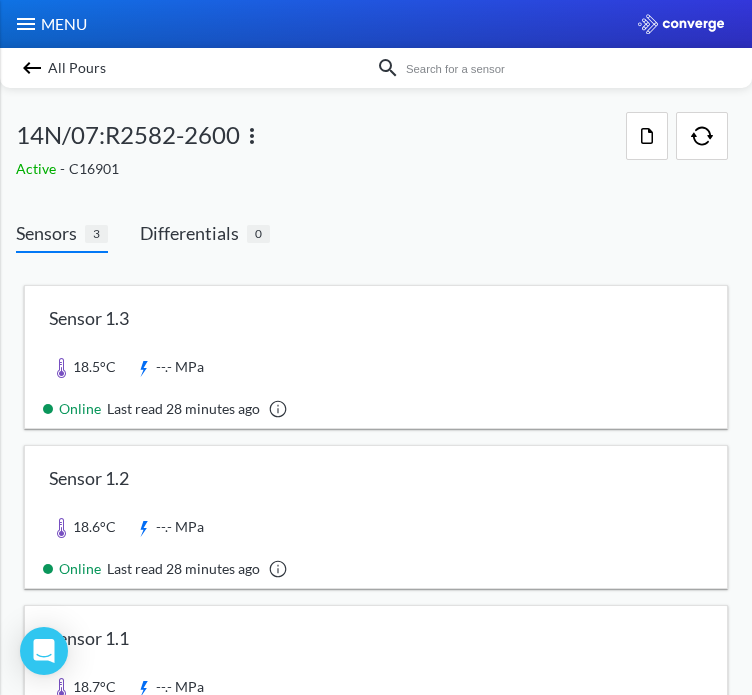 click on "All Pours" at bounding box center [196, 68] 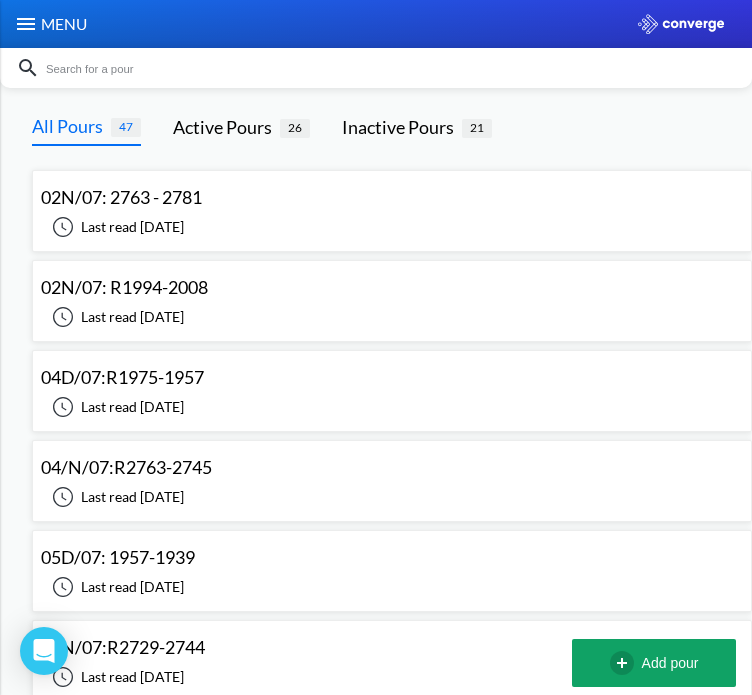 click on "04D/07:R1975-1957 Last read 10 days ago Last read 10 days ago" at bounding box center [392, 391] 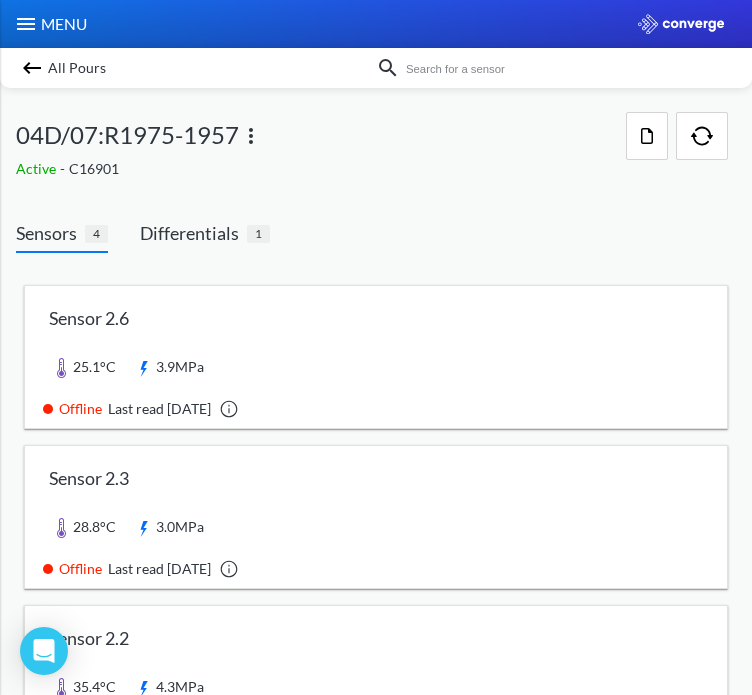 click at bounding box center (32, 68) 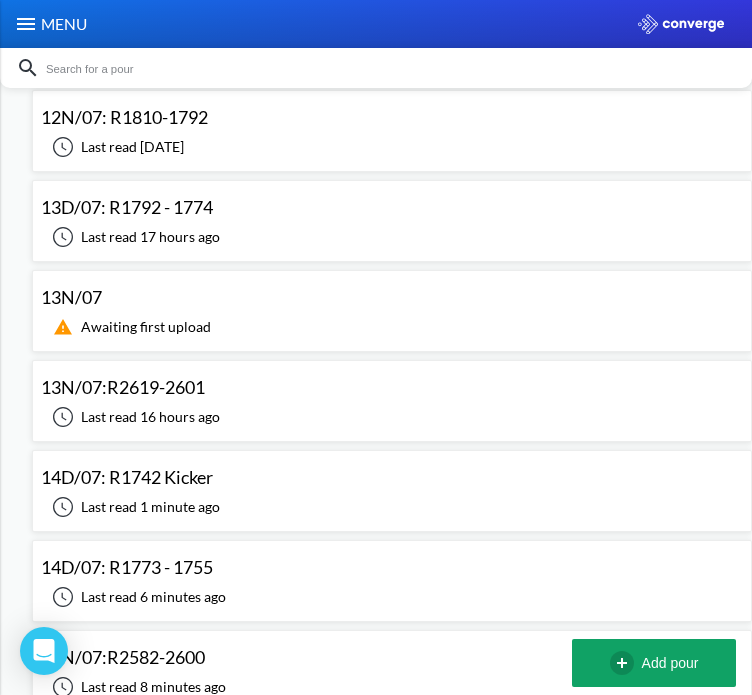 scroll, scrollTop: 1800, scrollLeft: 0, axis: vertical 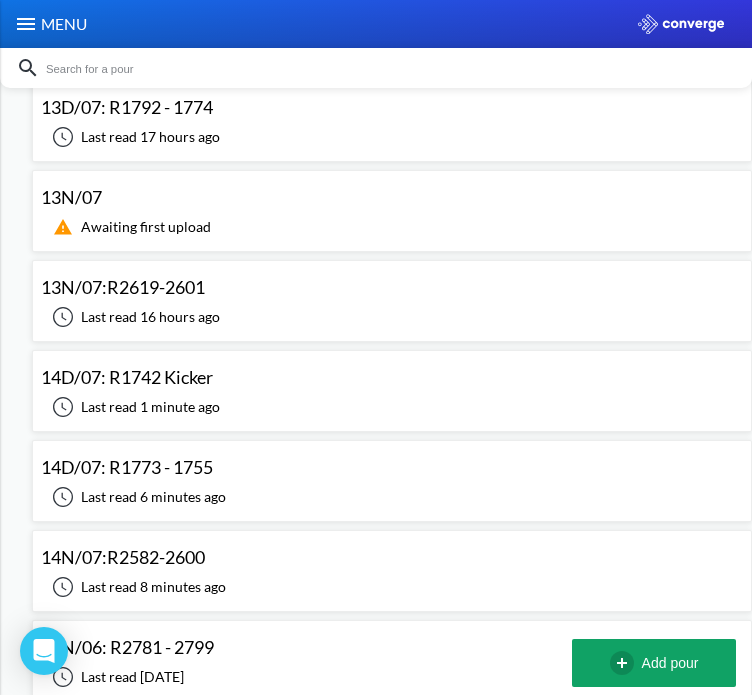 click on "14D/07: R1773 - 1755 Last read 6 minutes ago Last read 6 minutes ago" at bounding box center [392, 481] 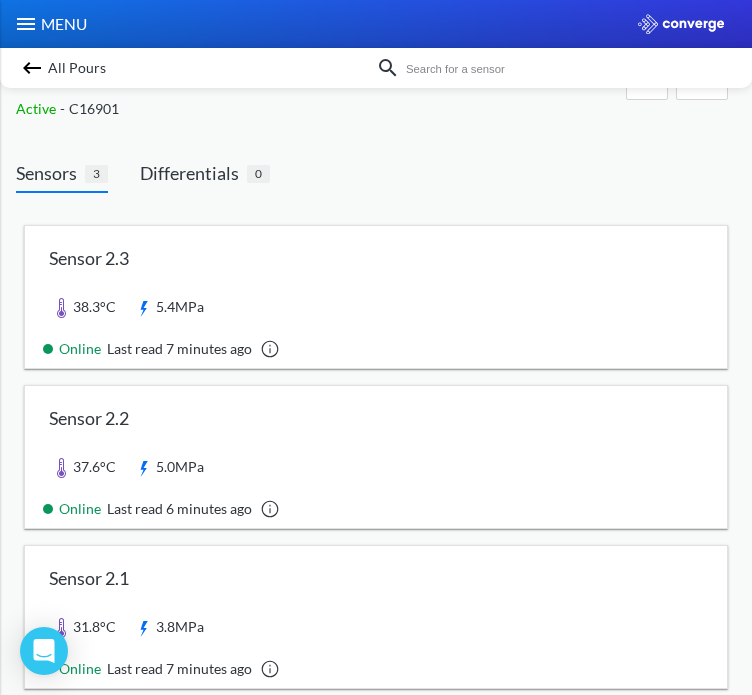 scroll, scrollTop: 92, scrollLeft: 0, axis: vertical 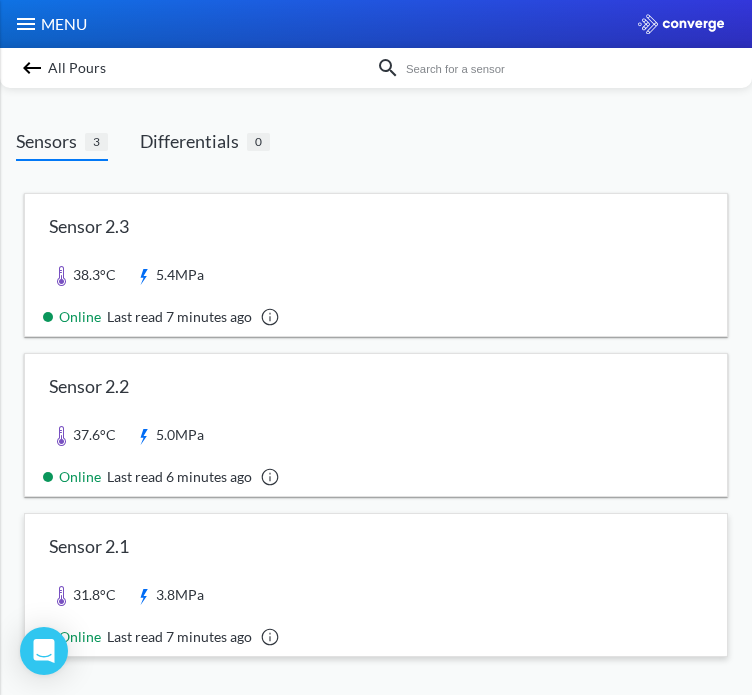 click at bounding box center (376, 585) 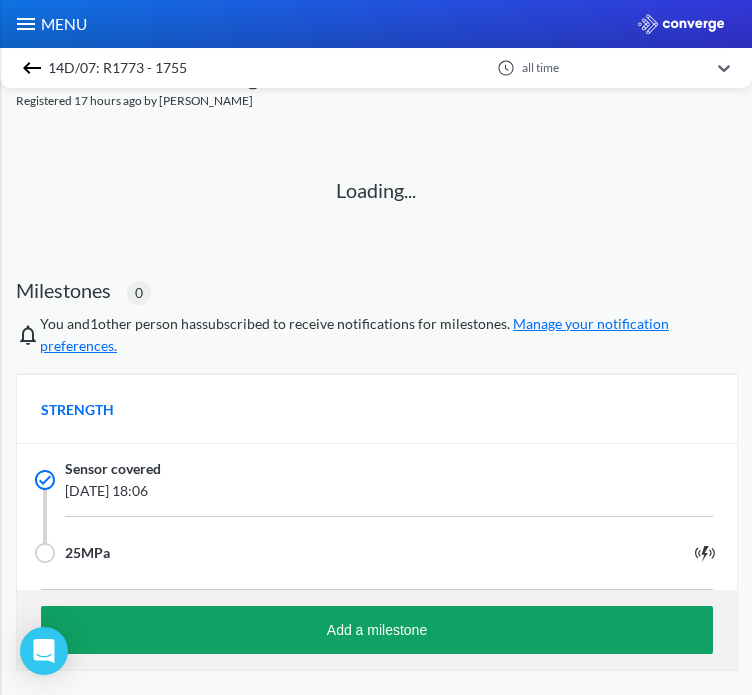 scroll, scrollTop: 0, scrollLeft: 0, axis: both 